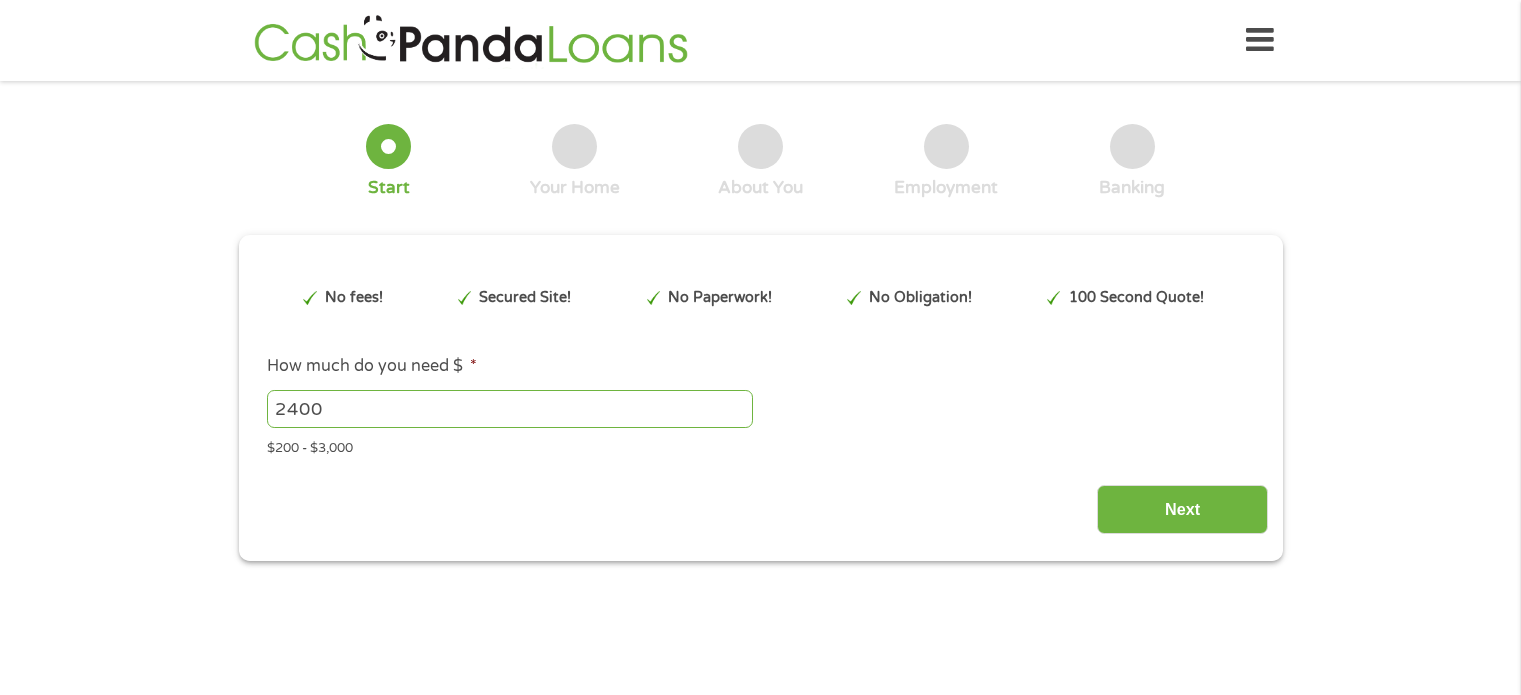scroll, scrollTop: 0, scrollLeft: 0, axis: both 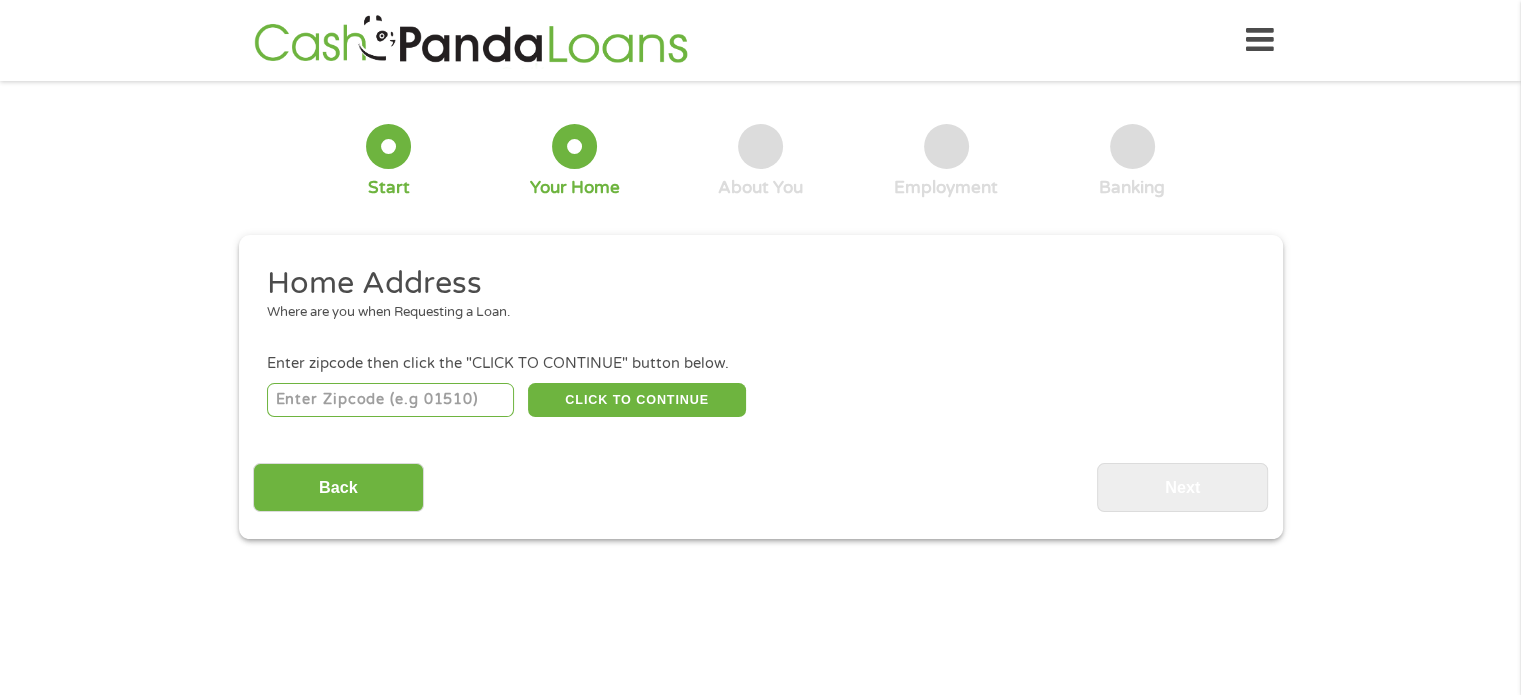 click at bounding box center (390, 400) 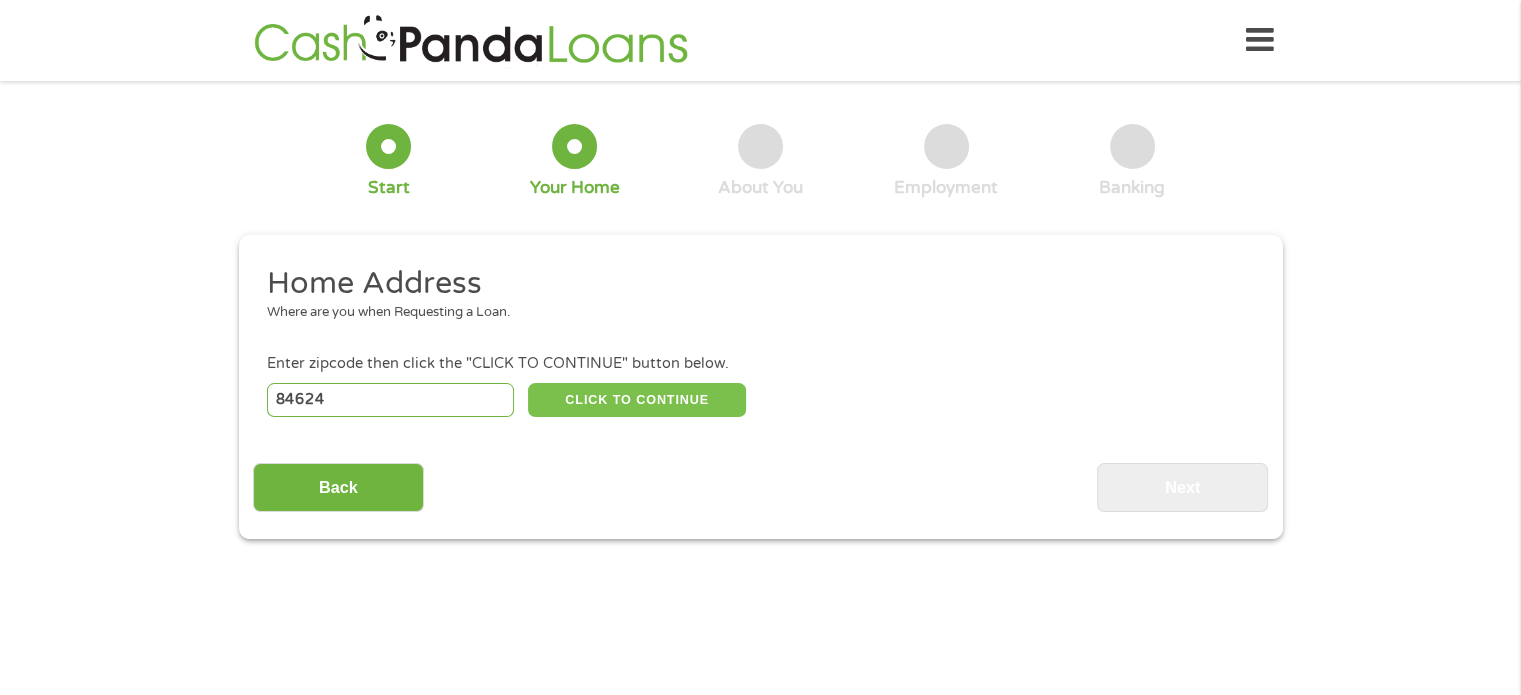 type on "84624" 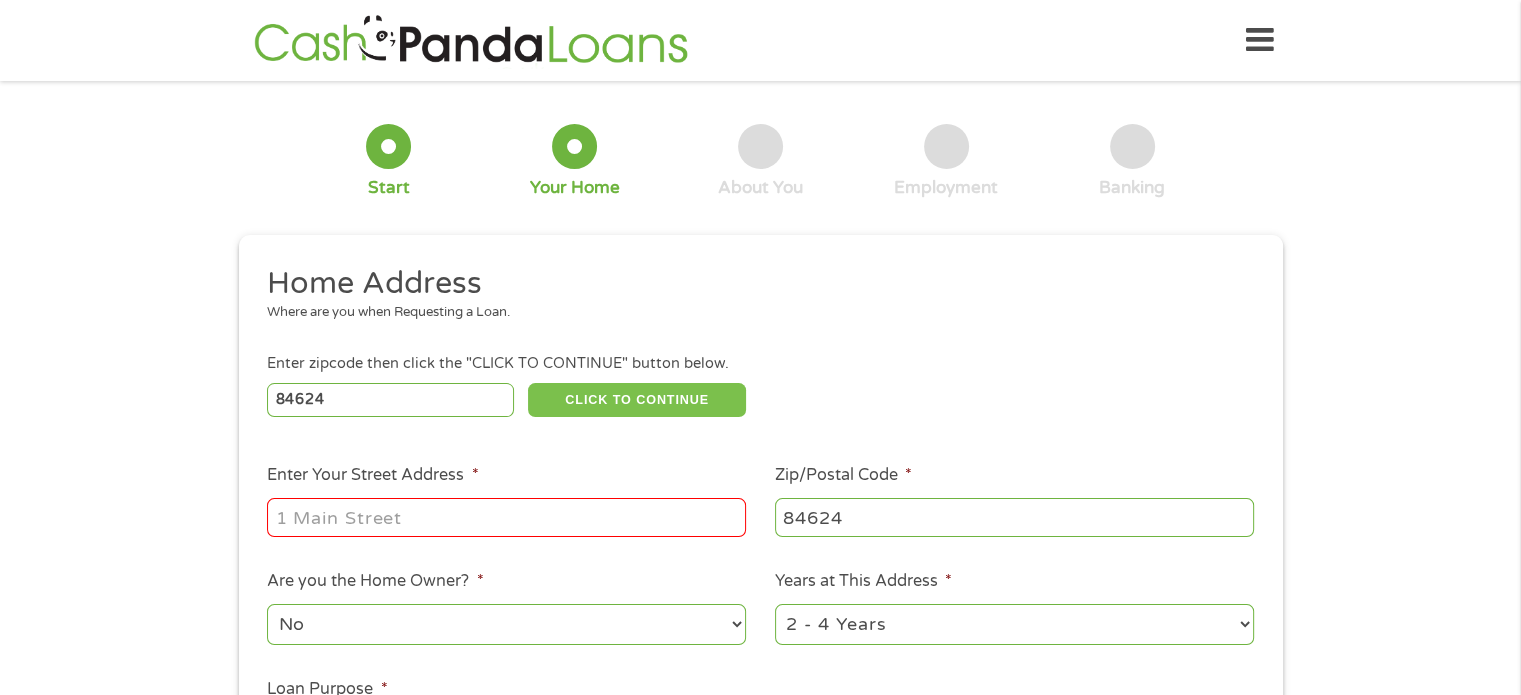 type 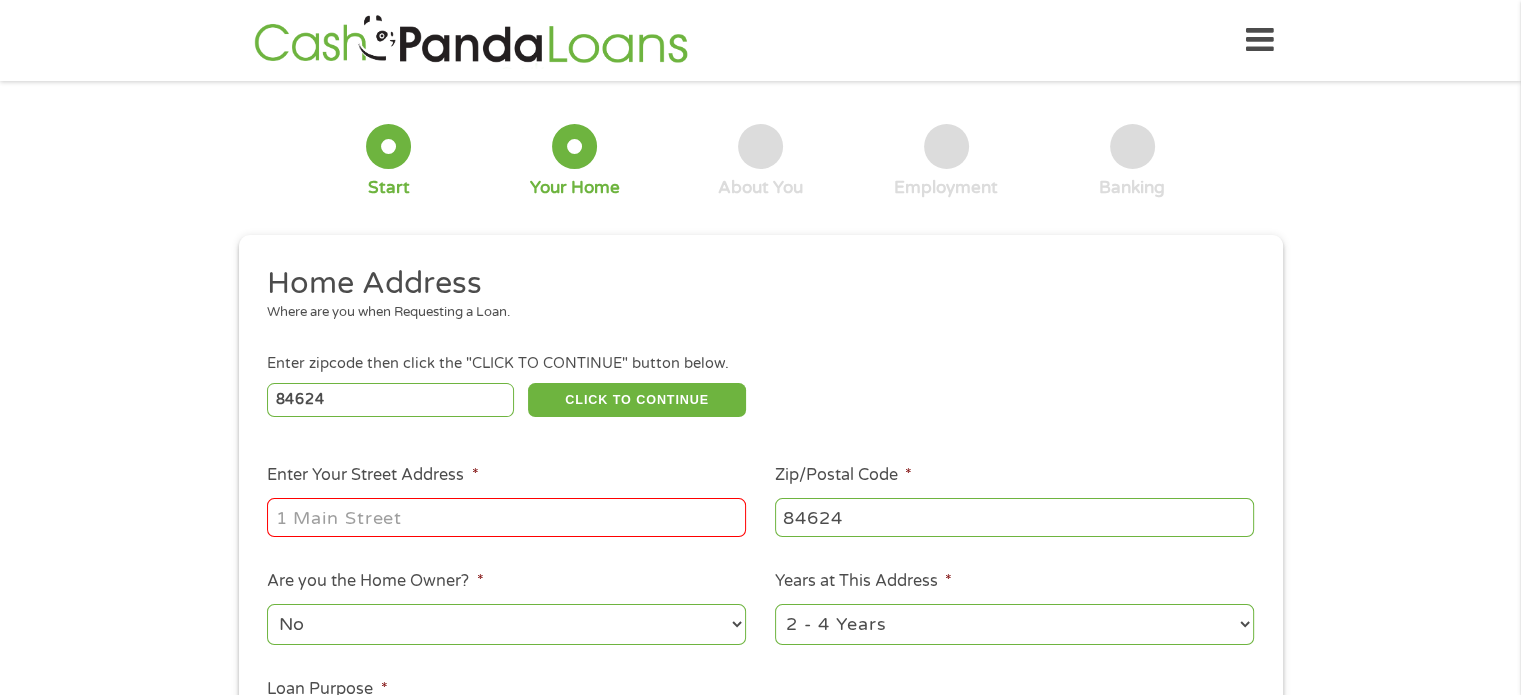 click on "Enter Your Street Address *" at bounding box center (506, 517) 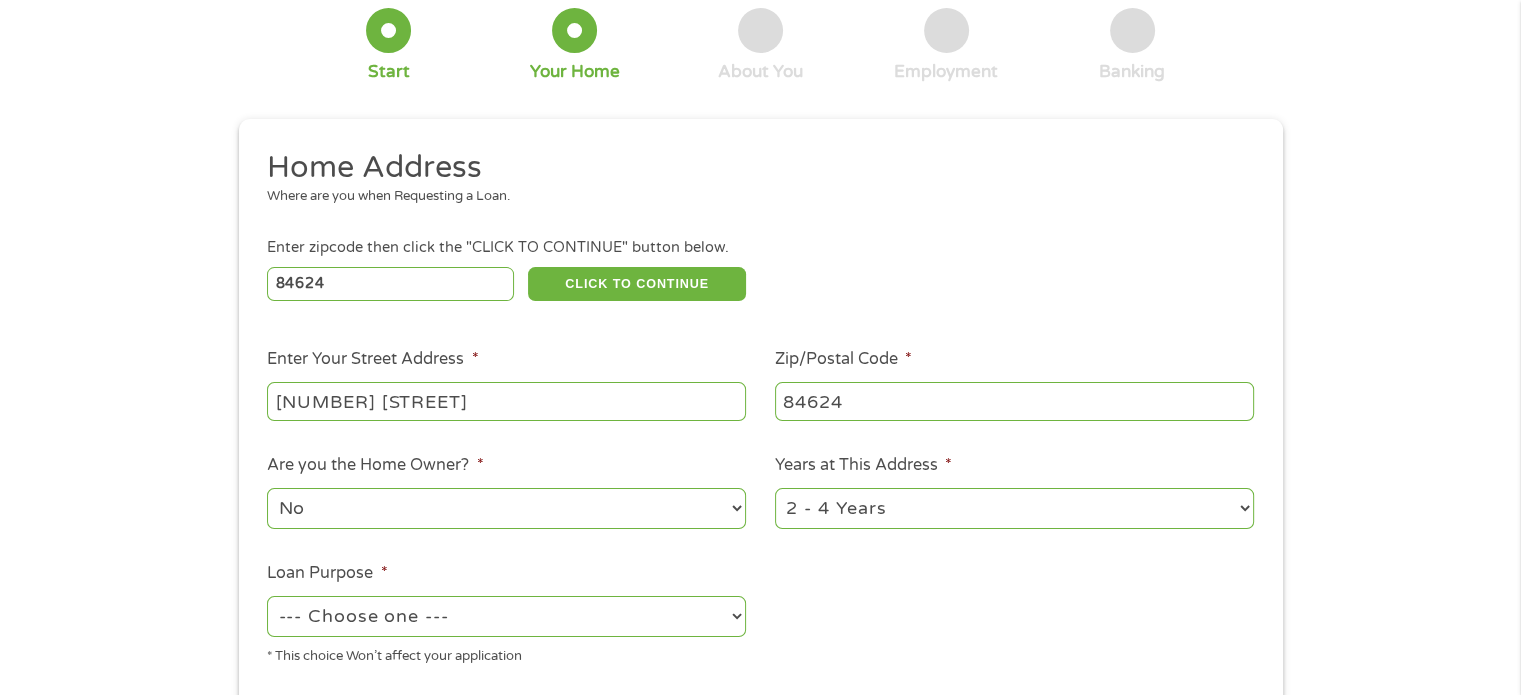 scroll, scrollTop: 124, scrollLeft: 0, axis: vertical 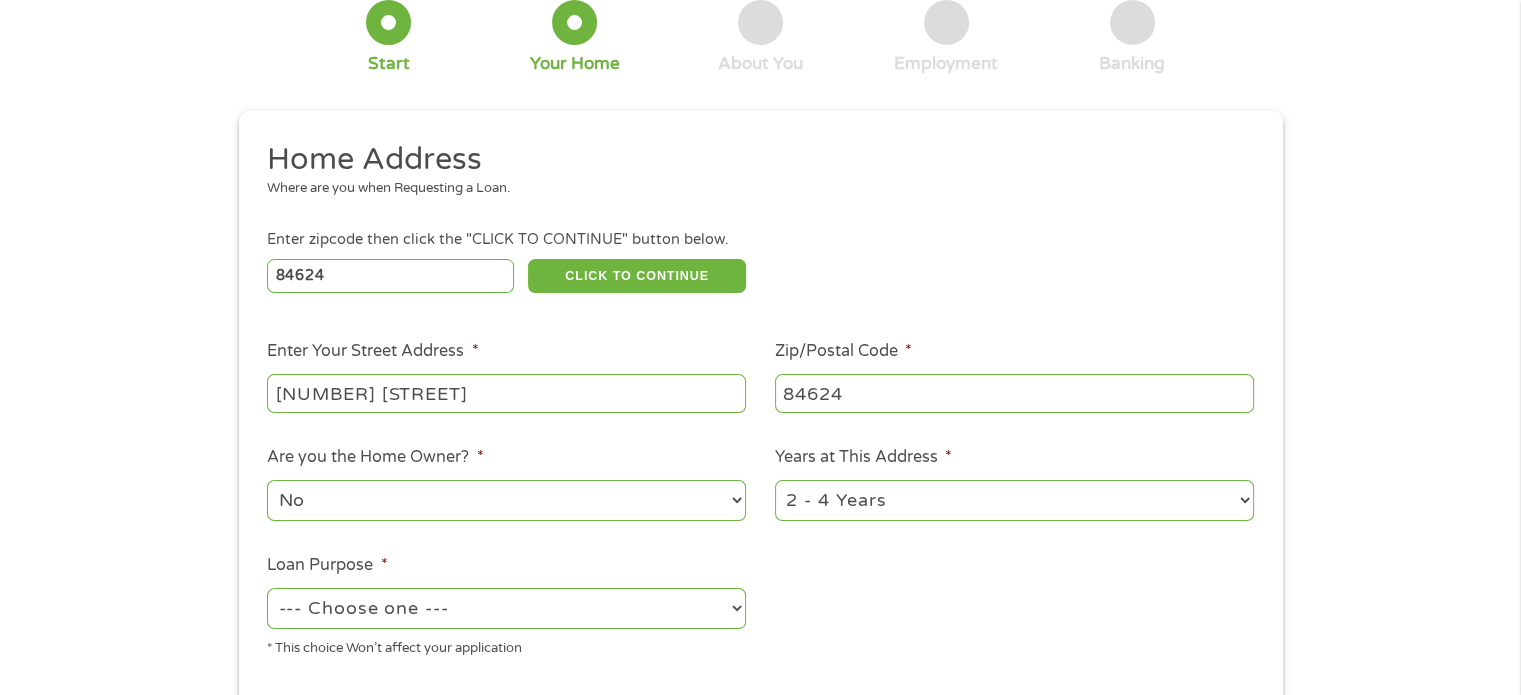 click on "1 Year or less 1 - 2 Years 2 - 4 Years Over 4 Years" at bounding box center (1014, 500) 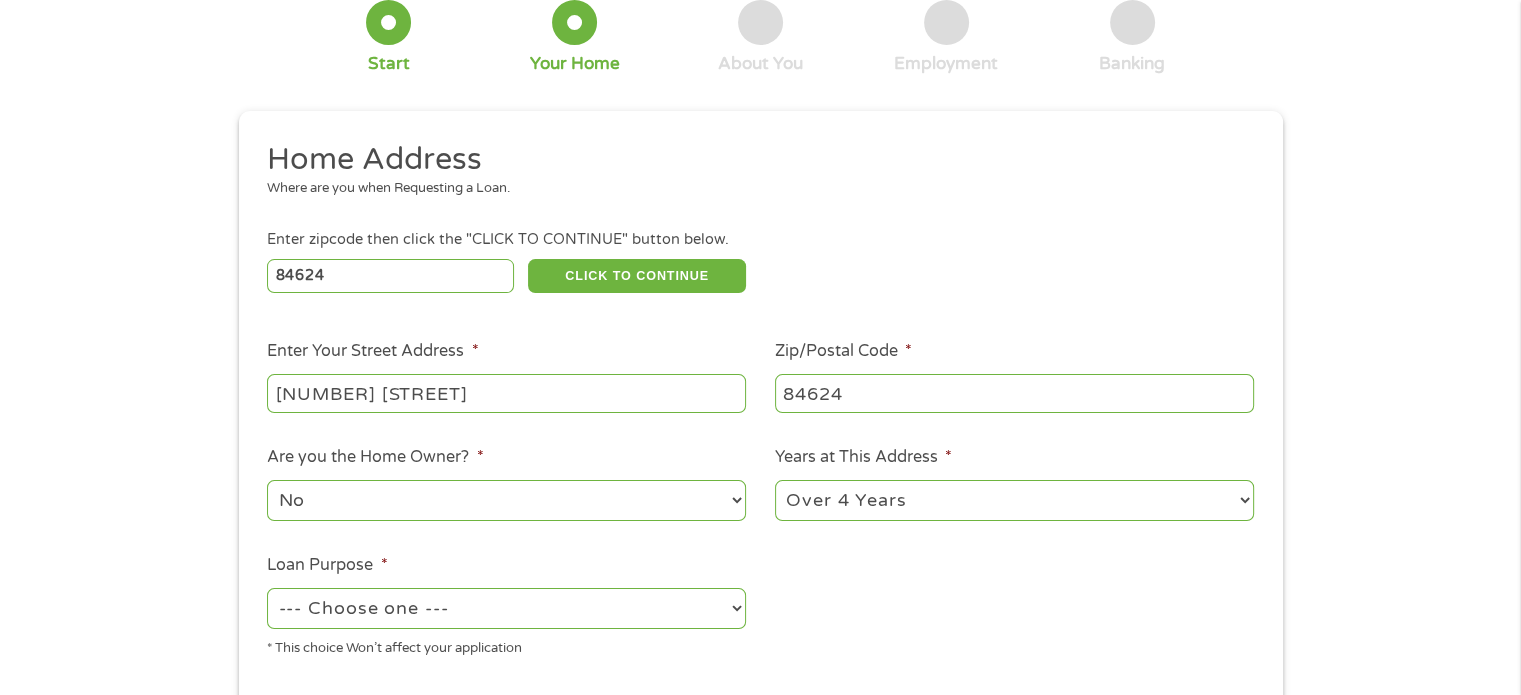 click on "1 Year or less 1 - 2 Years 2 - 4 Years Over 4 Years" at bounding box center [1014, 500] 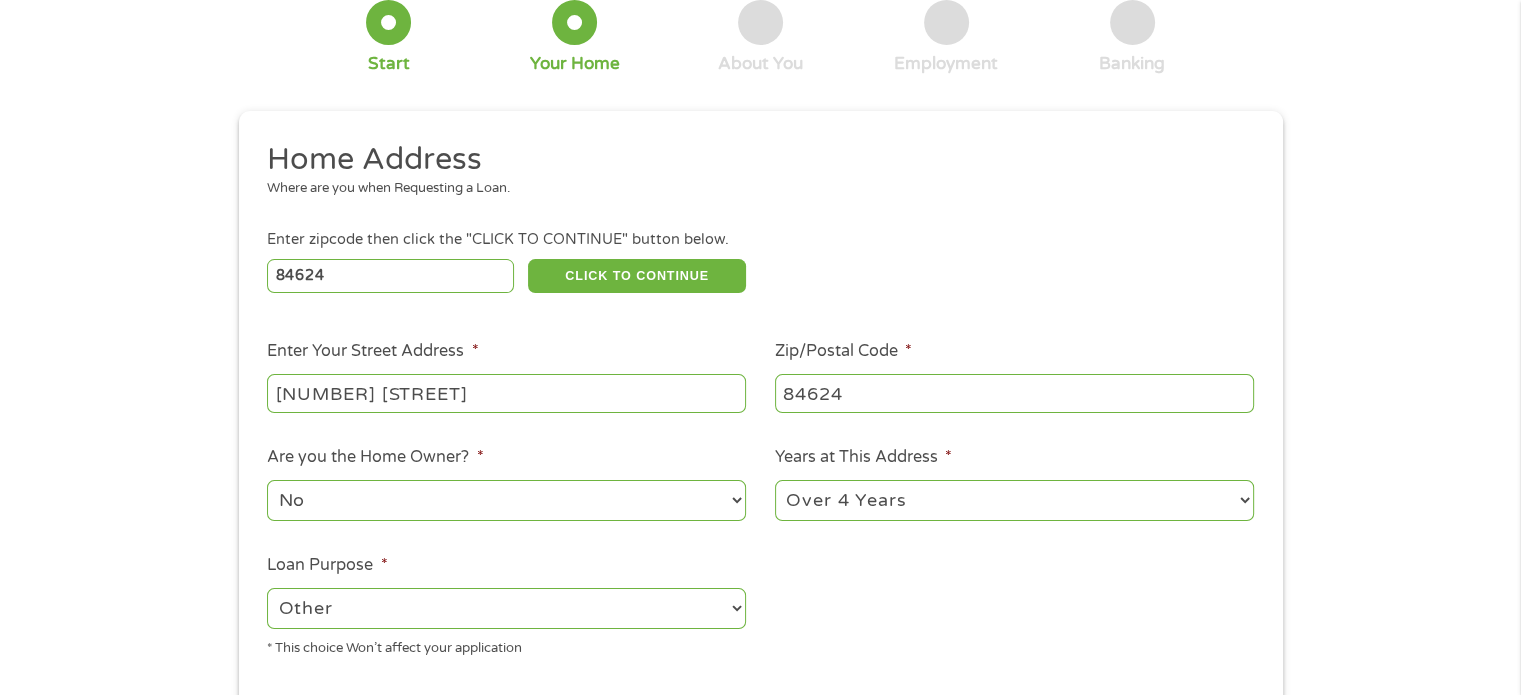 click on "--- Choose one --- Pay Bills Debt Consolidation Home Improvement Major Purchase Car Loan Short Term Cash Medical Expenses Other" at bounding box center [506, 608] 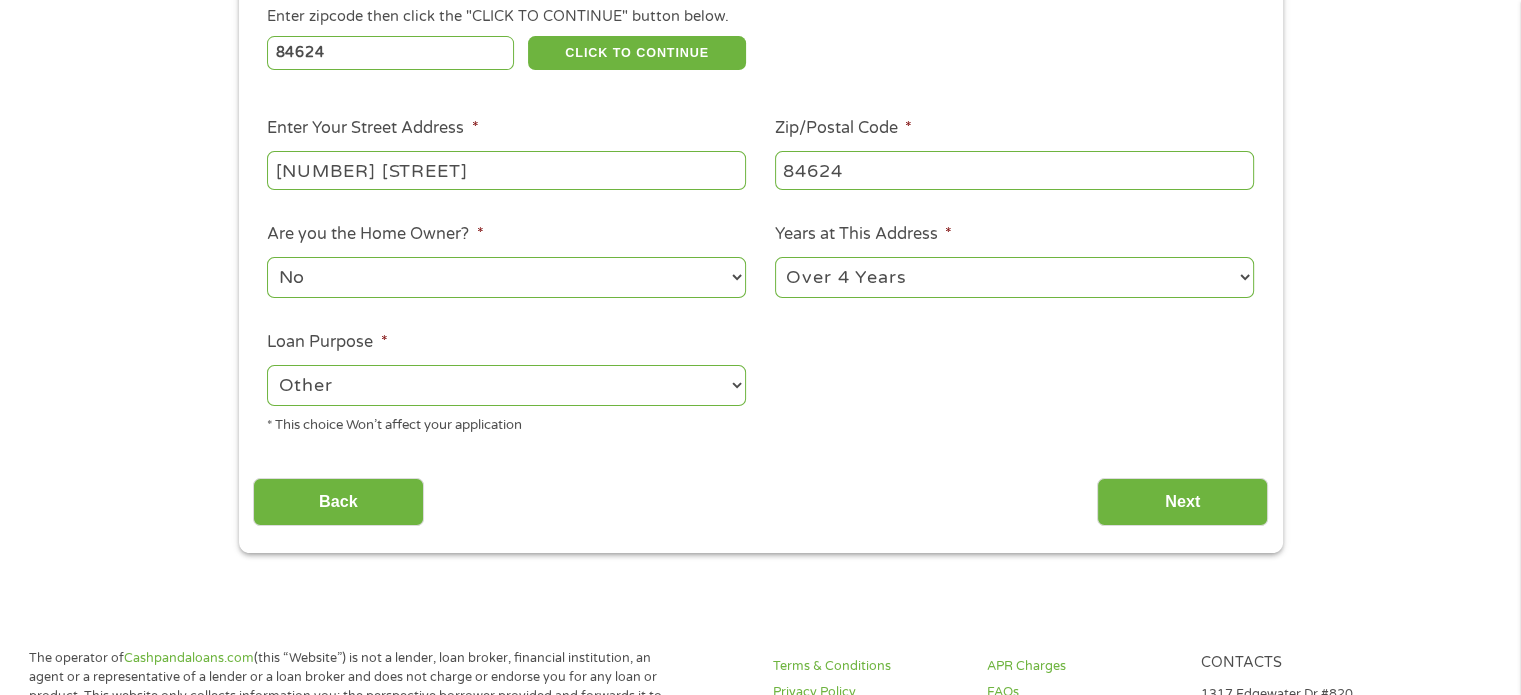 scroll, scrollTop: 348, scrollLeft: 0, axis: vertical 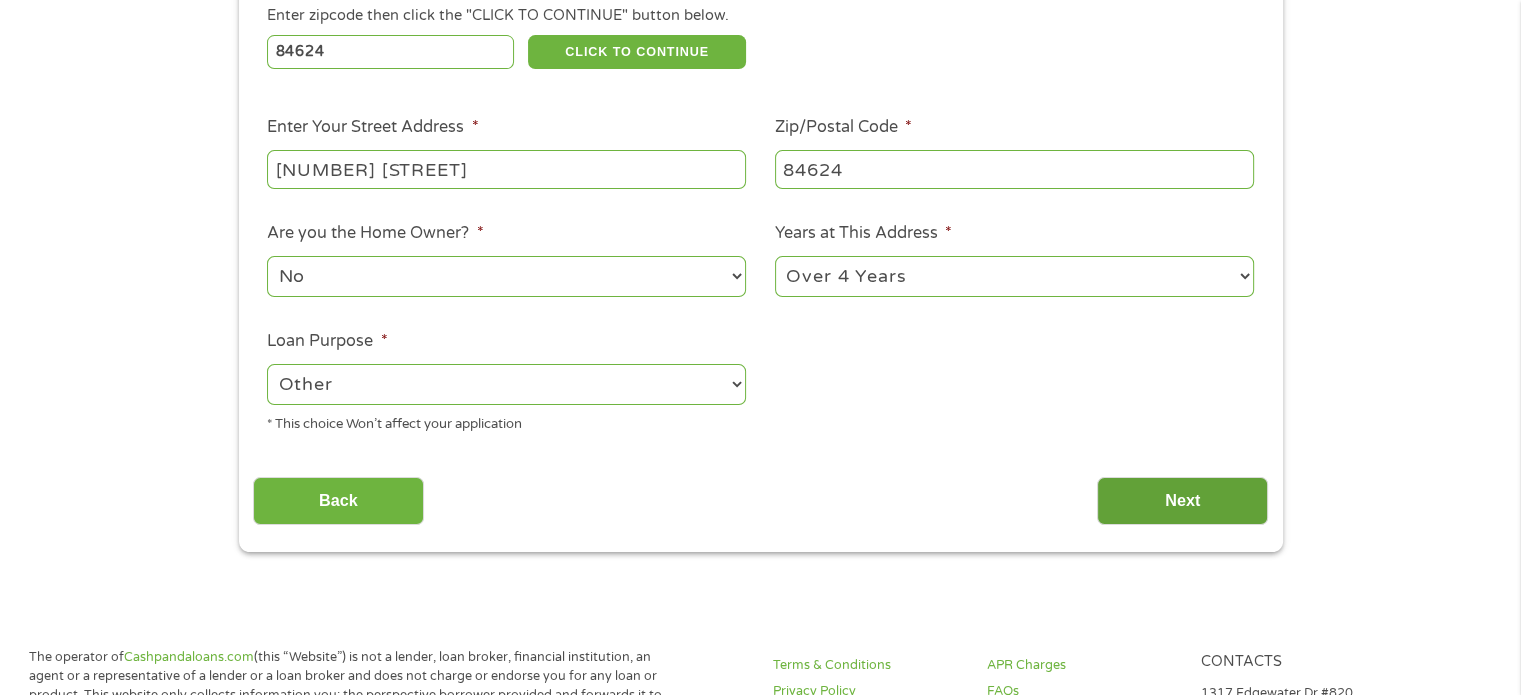 click on "Next" at bounding box center [1182, 501] 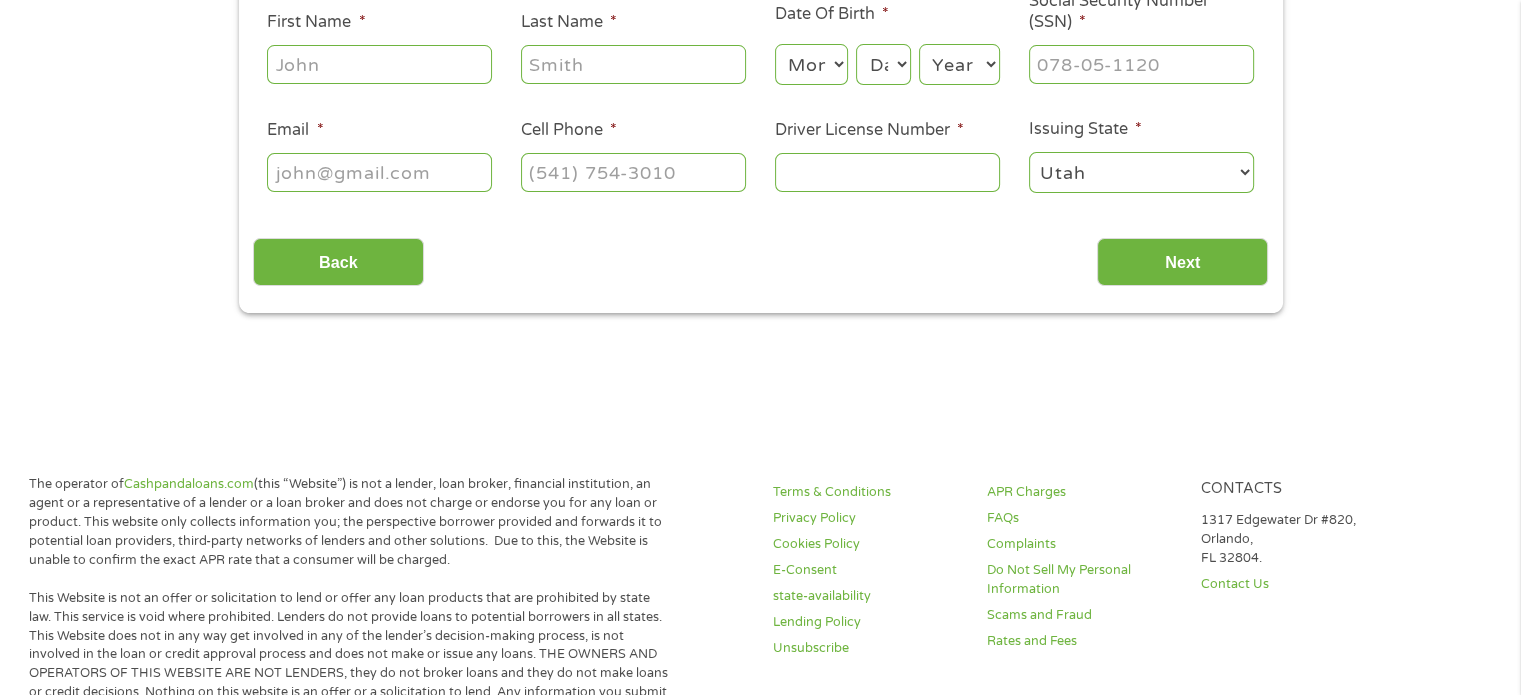 scroll, scrollTop: 8, scrollLeft: 8, axis: both 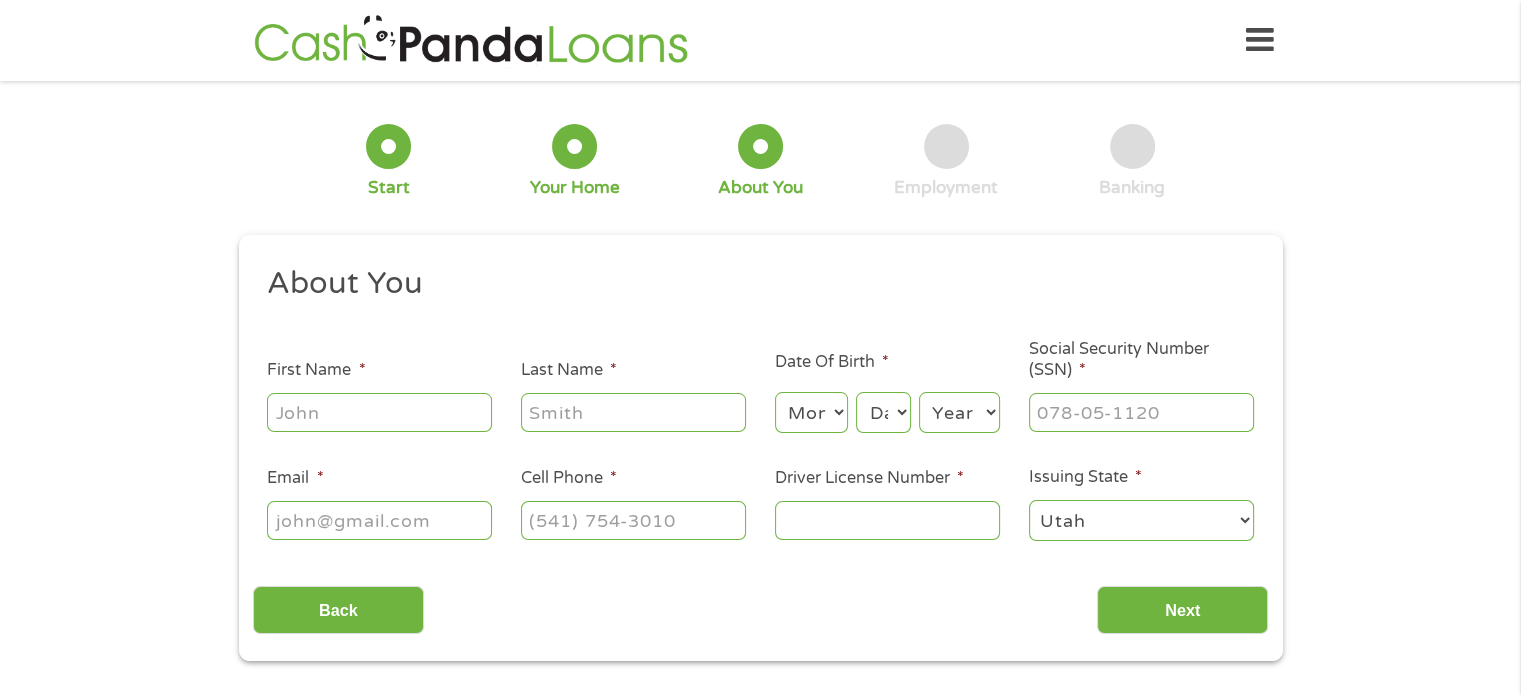 click on "First Name *" at bounding box center (379, 412) 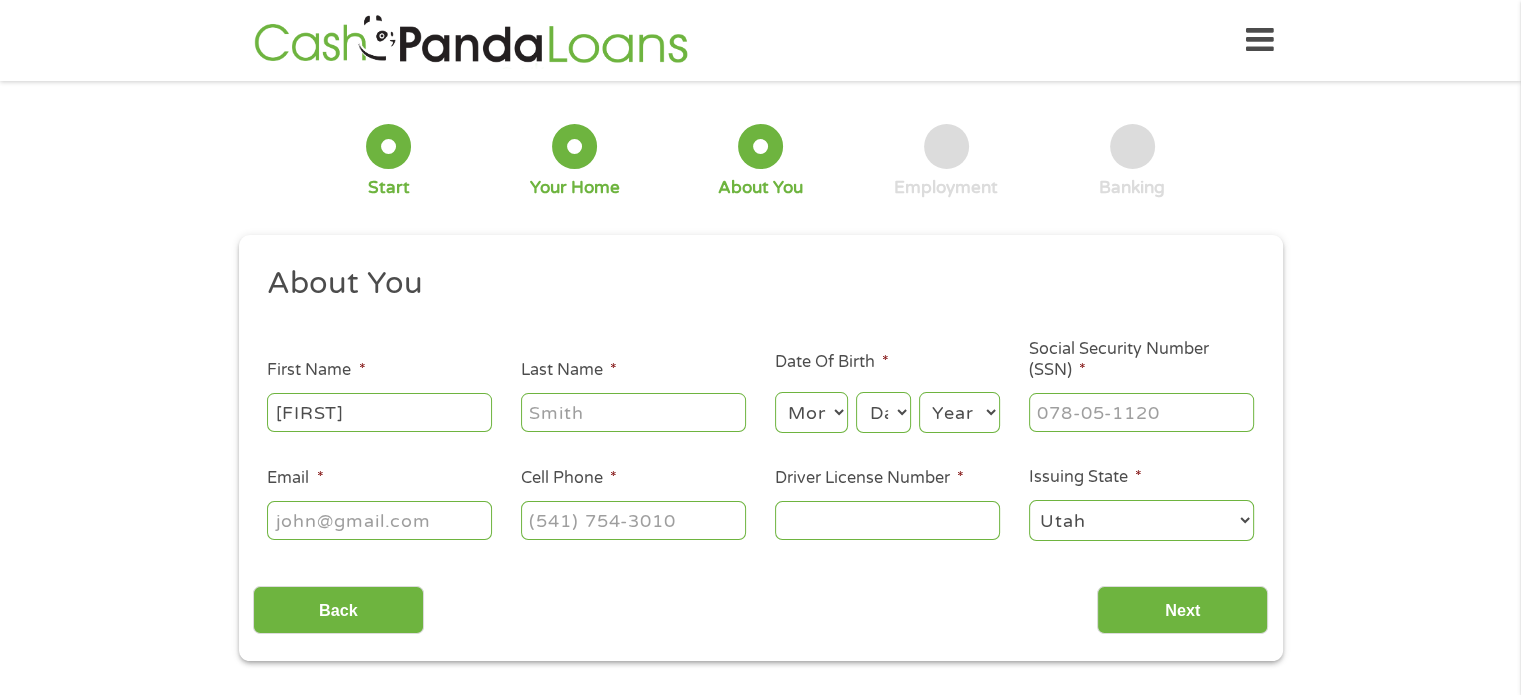 type on "Taylor" 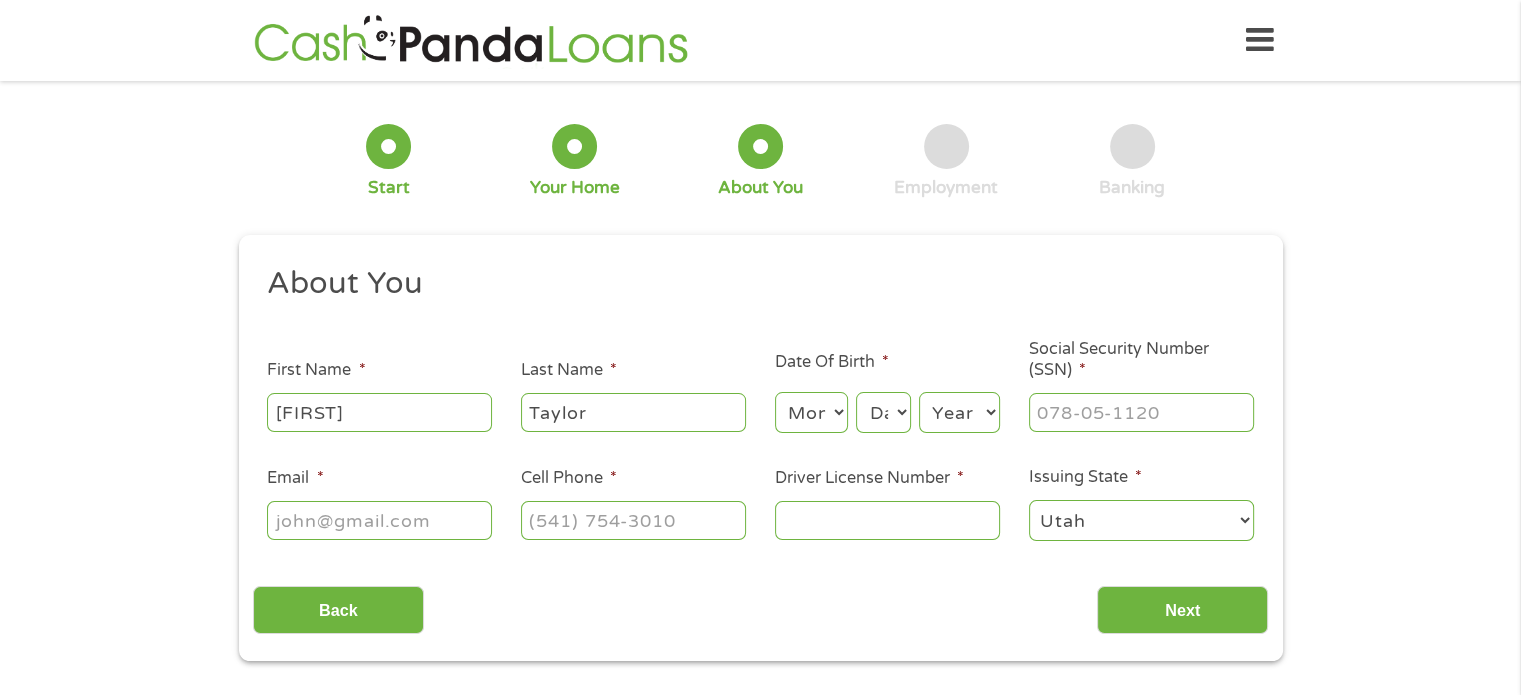 type on "[EMAIL]" 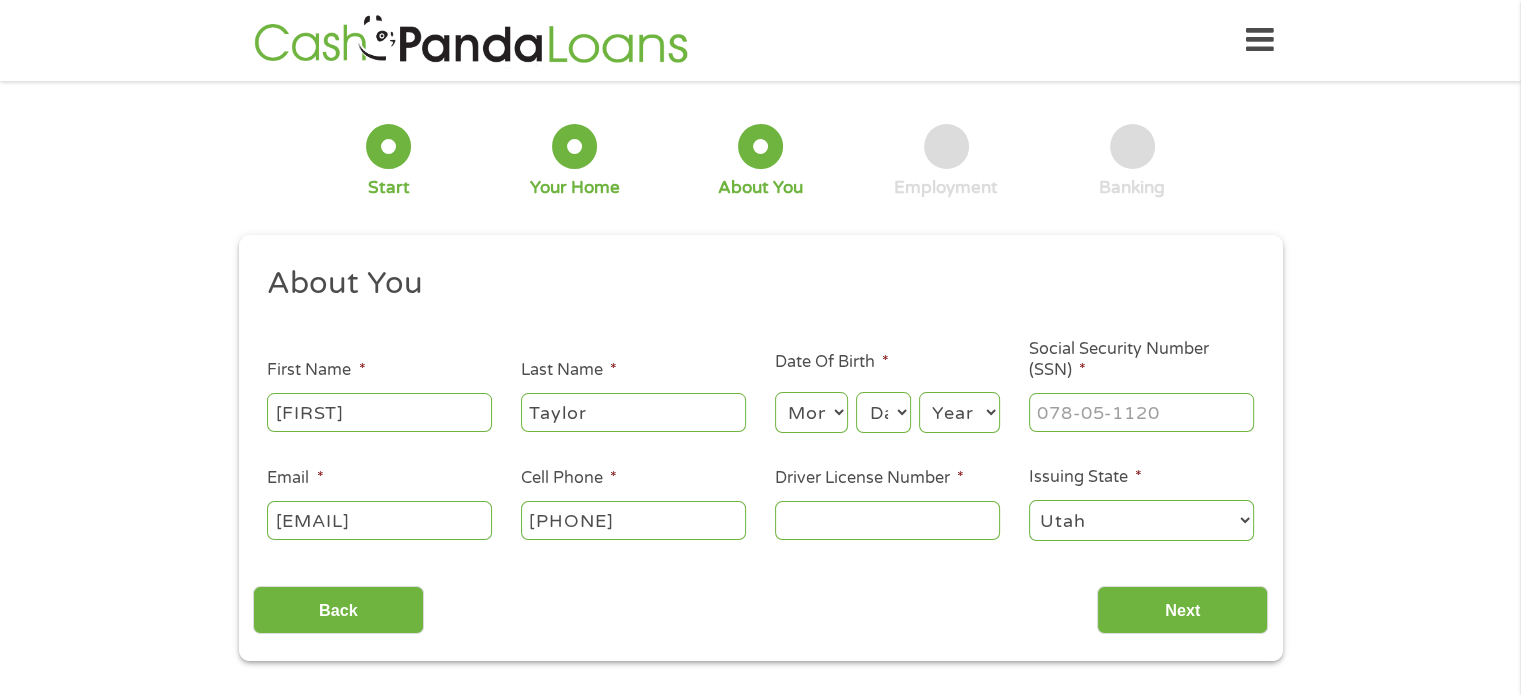 type on "([PHONE]) [PHONE]-[PHONE]" 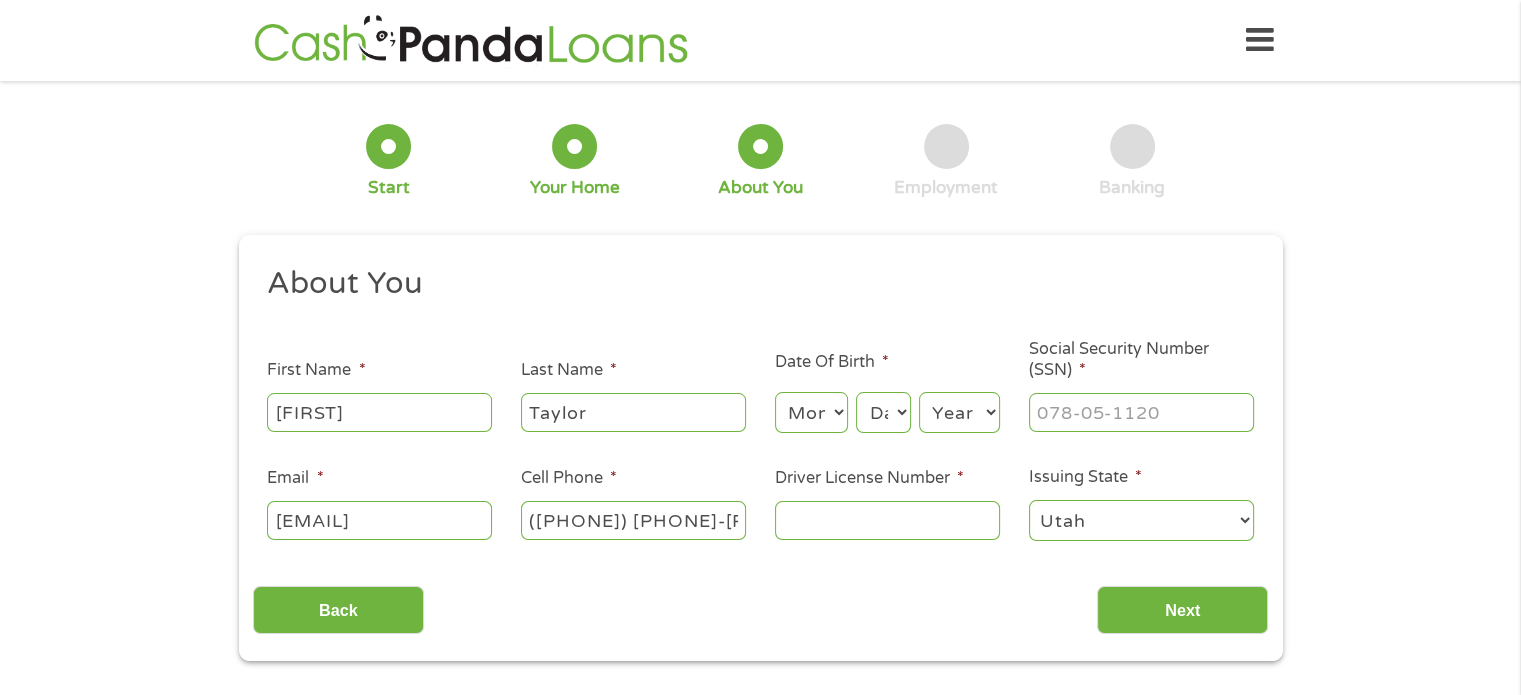 click on "Month 1 2 3 4 5 6 7 8 9 10 11 12" at bounding box center (811, 412) 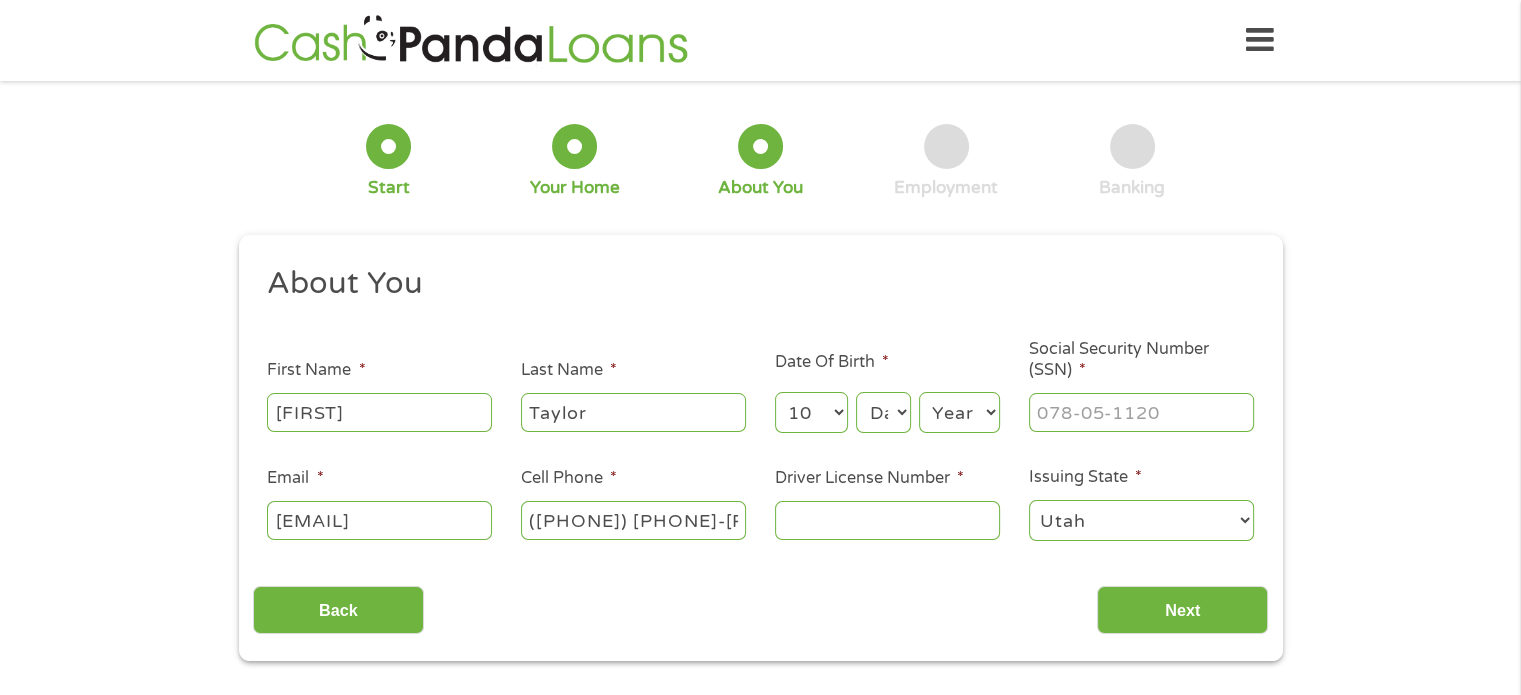 click on "Month 1 2 3 4 5 6 7 8 9 10 11 12" at bounding box center (811, 412) 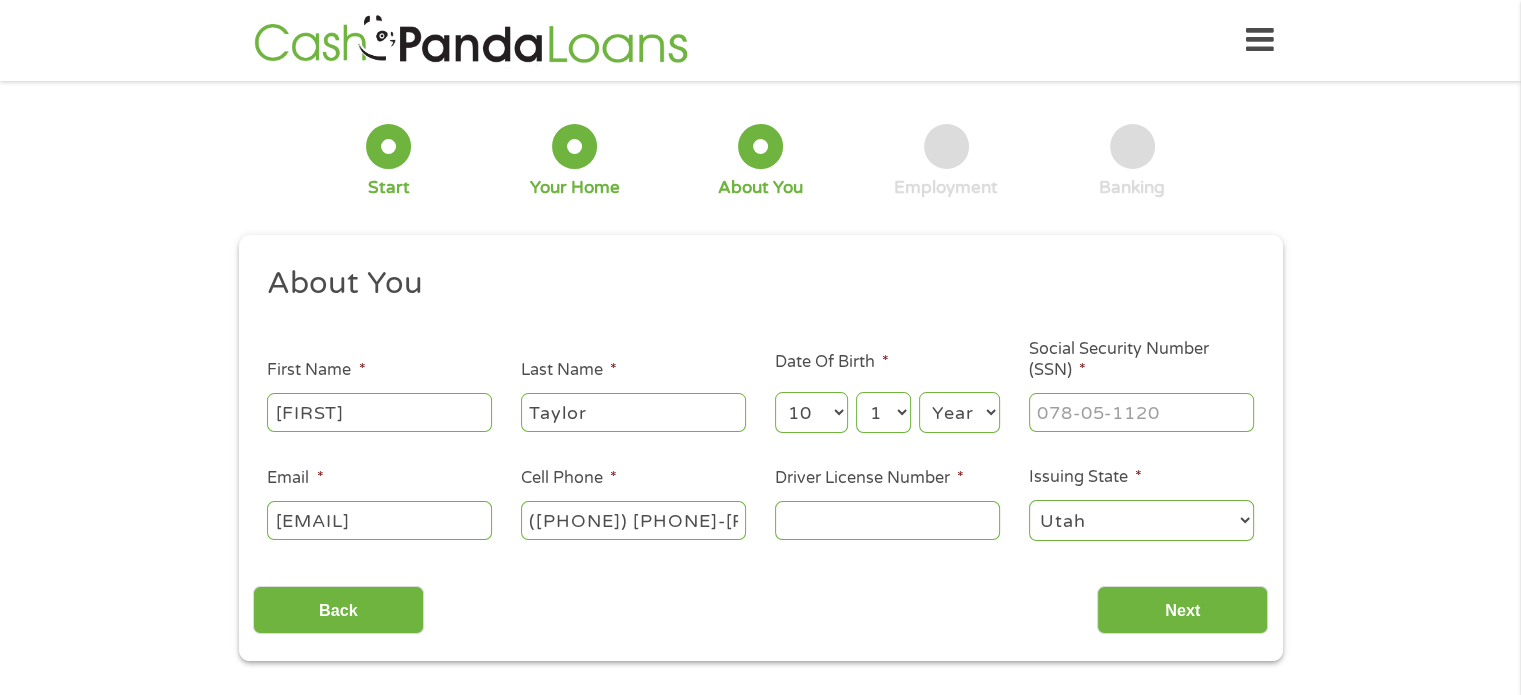 click on "Day 1 2 3 4 5 6 7 8 9 10 11 12 13 14 15 16 17 18 19 20 21 22 23 24 25 26 27 28 29 30 31" at bounding box center (883, 412) 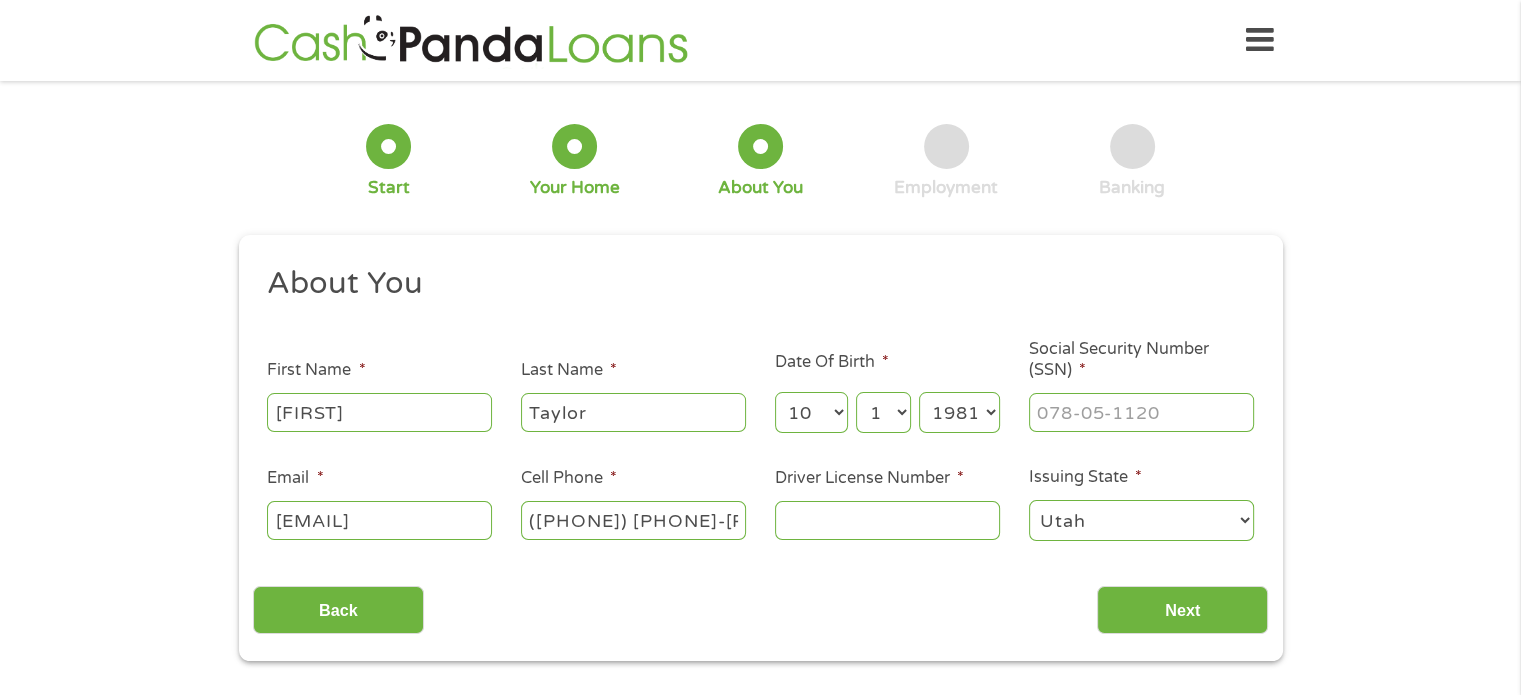 click on "Year 2007 2006 2005 2004 2003 2002 2001 2000 1999 1998 1997 1996 1995 1994 1993 1992 1991 1990 1989 1988 1987 1986 1985 1984 1983 1982 1981 1980 1979 1978 1977 1976 1975 1974 1973 1972 1971 1970 1969 1968 1967 1966 1965 1964 1963 1962 1961 1960 1959 1958 1957 1956 1955 1954 1953 1952 1951 1950 1949 1948 1947 1946 1945 1944 1943 1942 1941 1940 1939 1938 1937 1936 1935 1934 1933 1932 1931 1930 1929 1928 1927 1926 1925 1924 1923 1922 1921 1920" at bounding box center [959, 412] 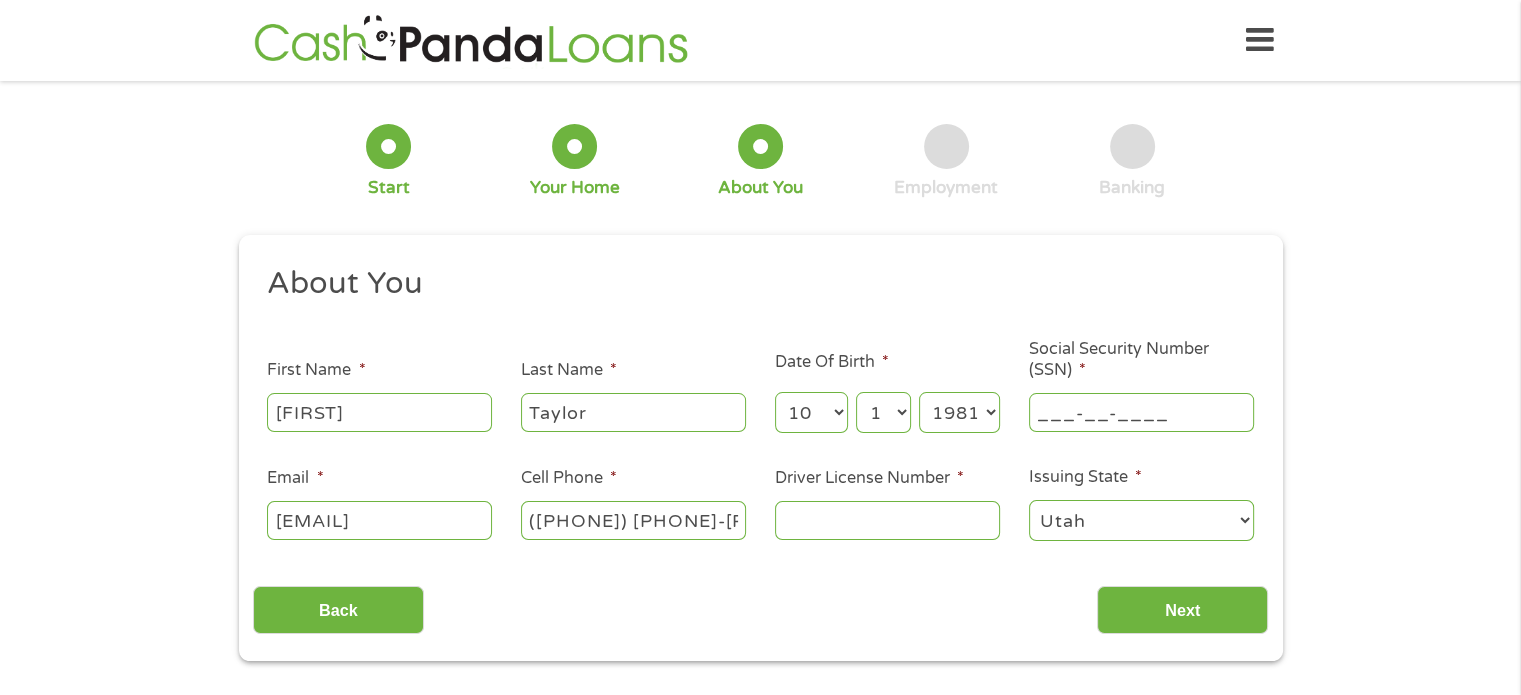 click on "___-__-____" at bounding box center (1141, 412) 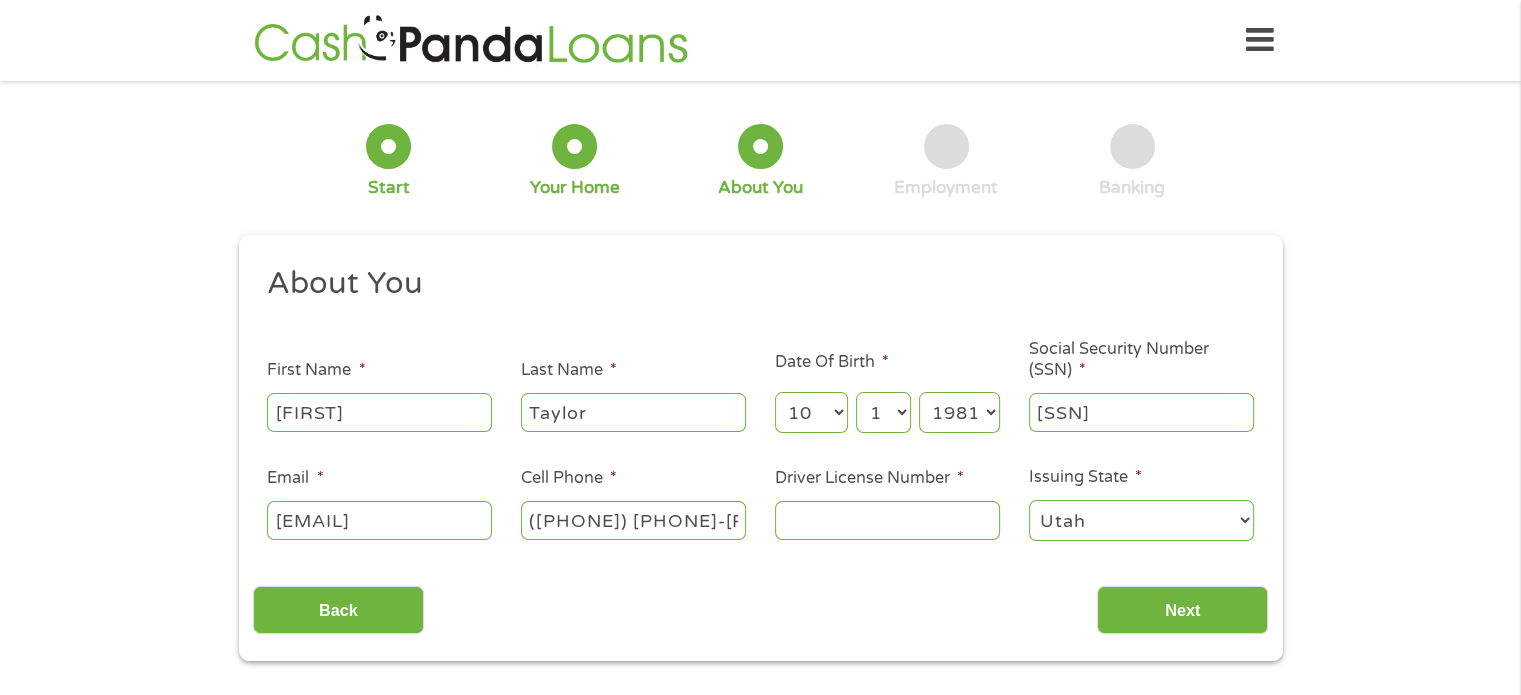 type on "[SSN]" 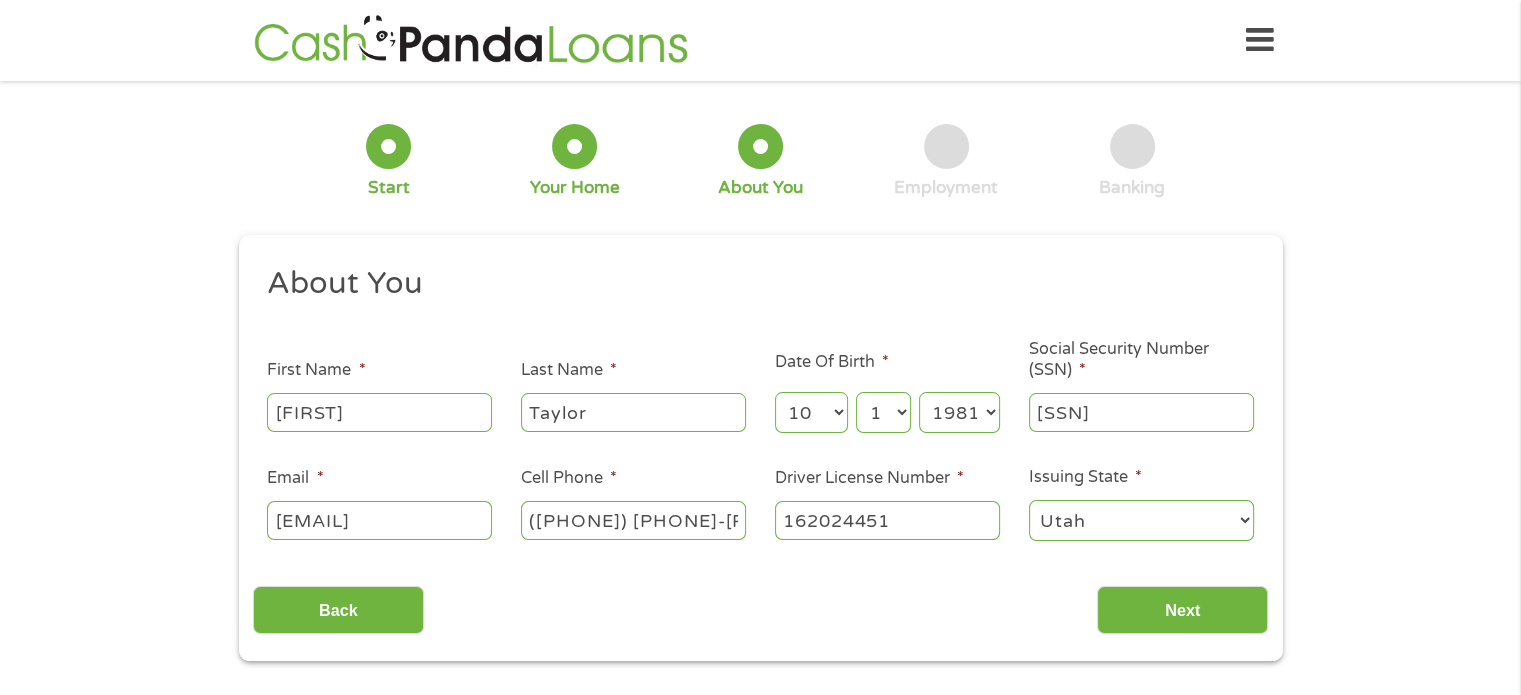 type on "162024451" 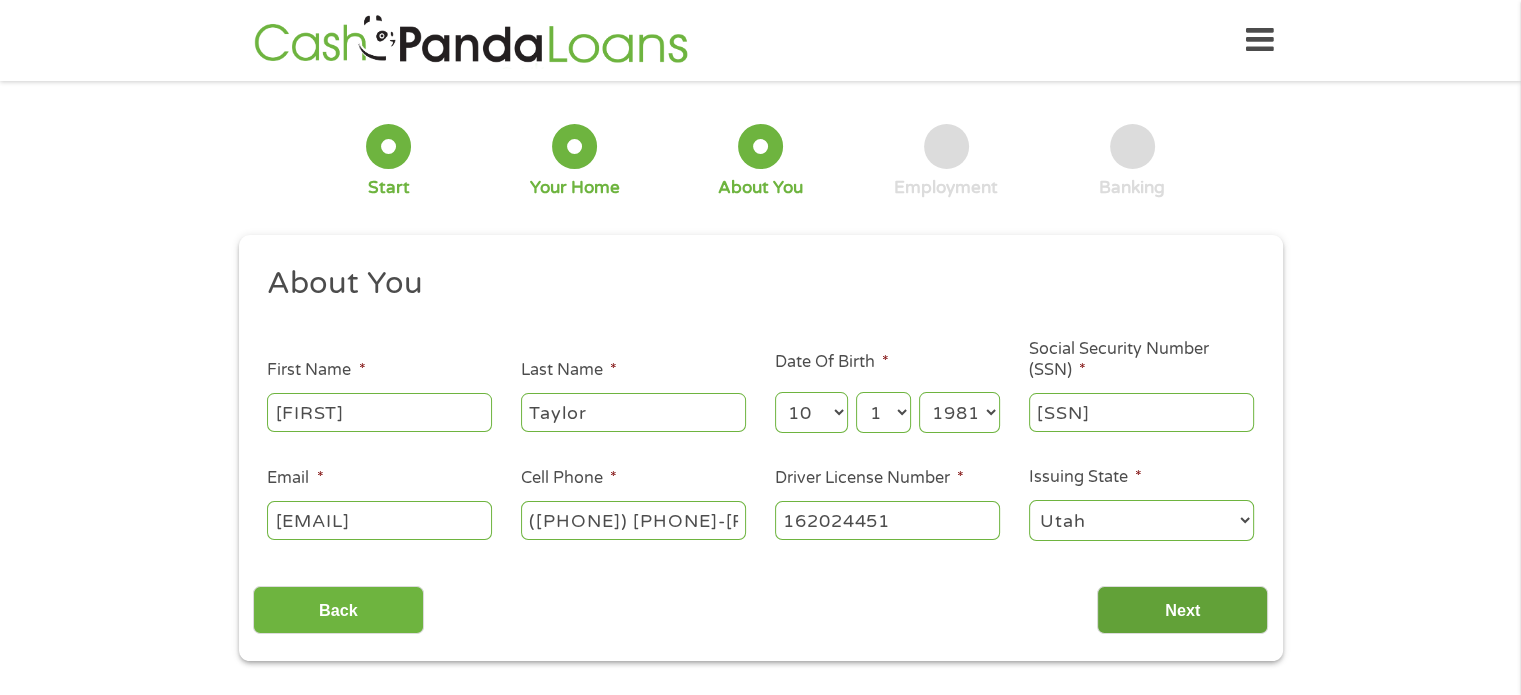 click on "Next" at bounding box center (1182, 610) 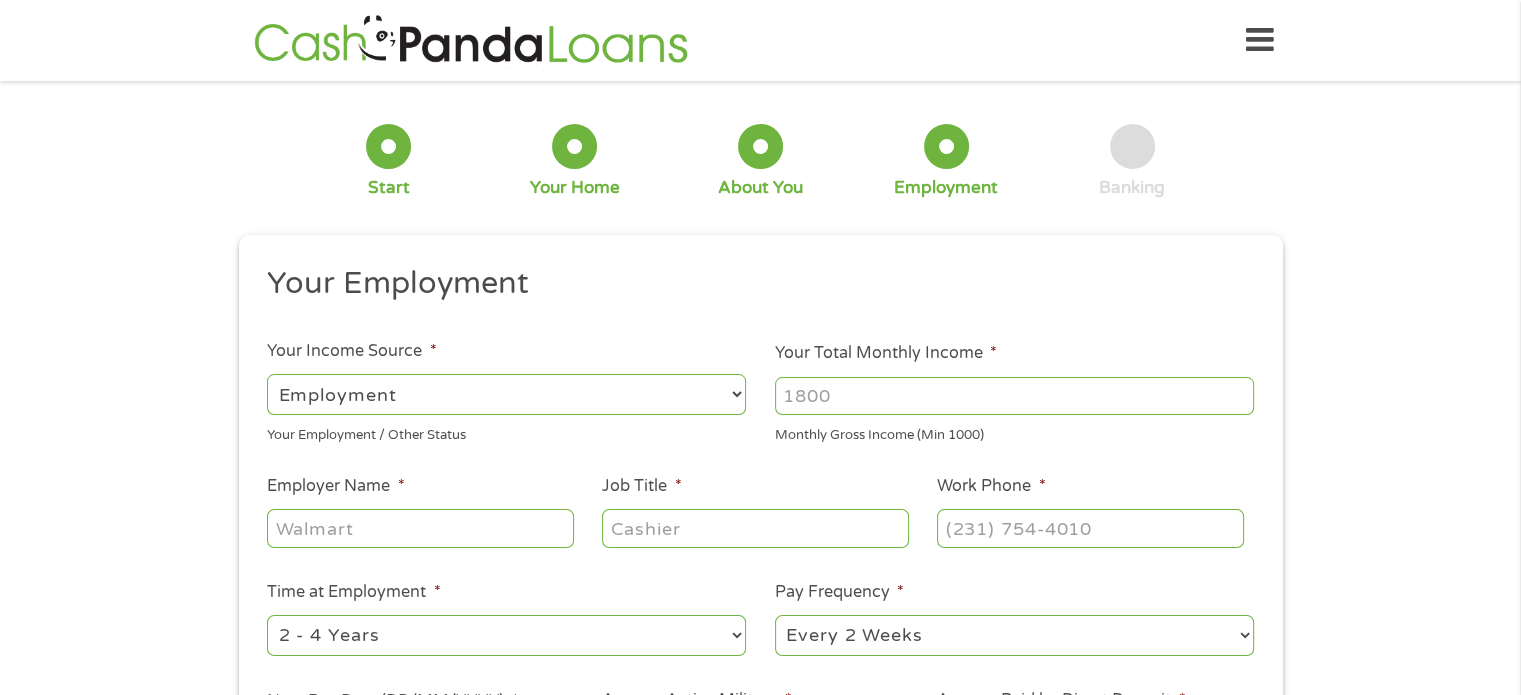 scroll, scrollTop: 8, scrollLeft: 8, axis: both 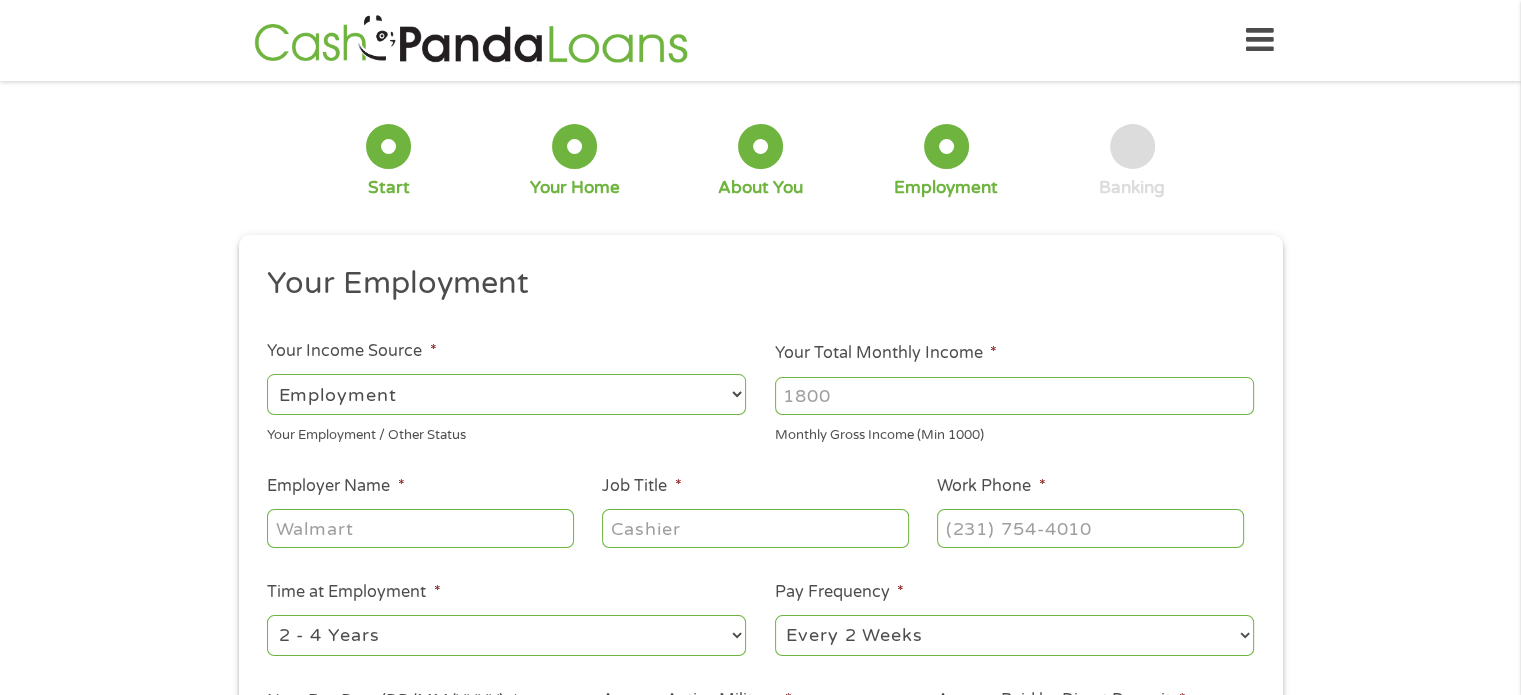 click on "--- Choose one --- Employment Self Employed Benefits" at bounding box center [506, 394] 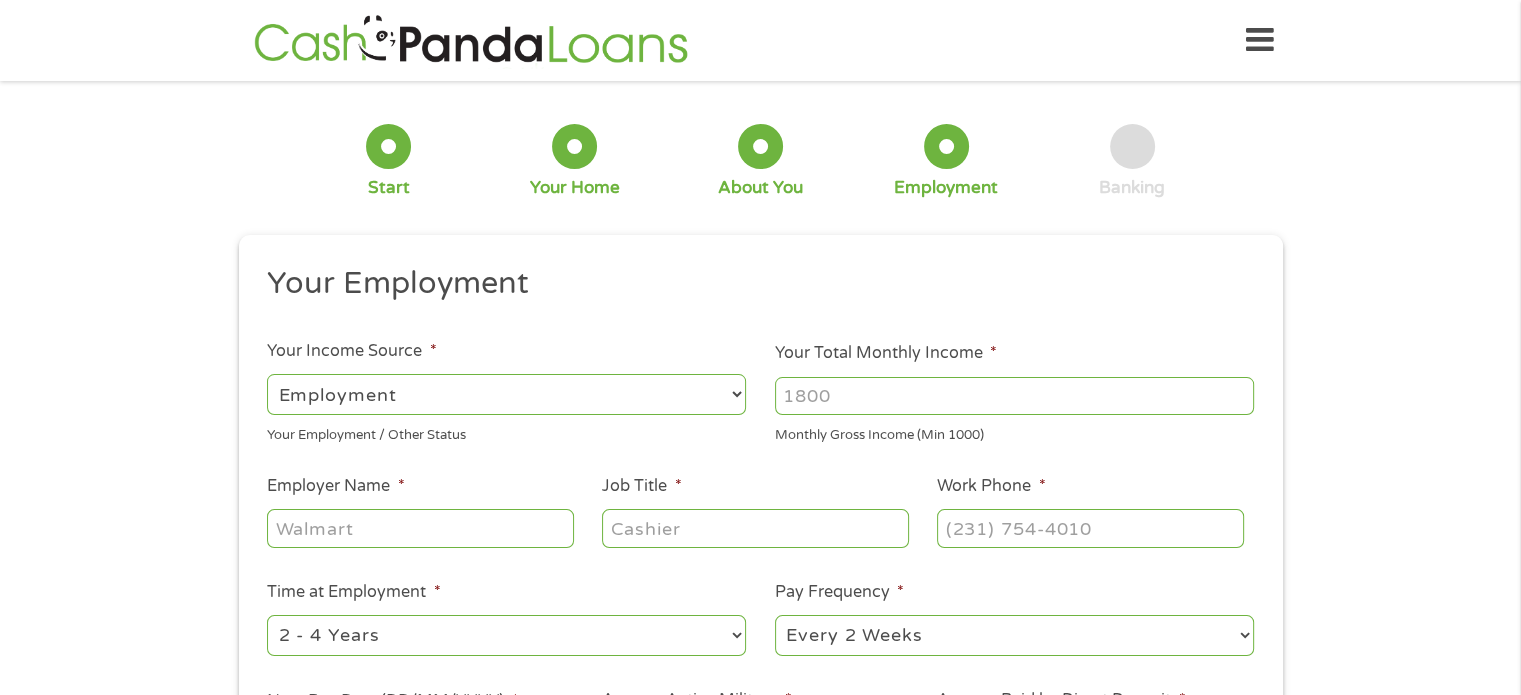 click on "--- Choose one --- Employment Self Employed Benefits" at bounding box center [506, 394] 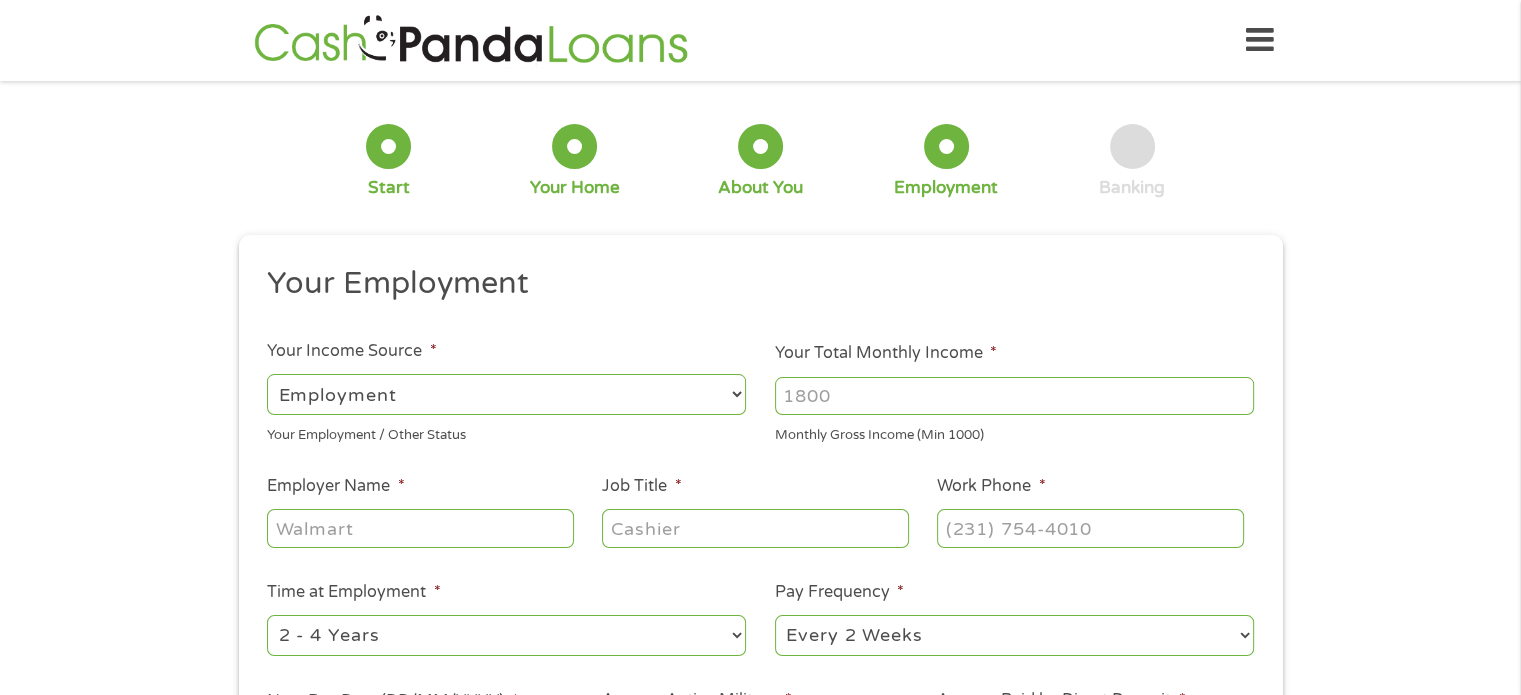 click on "Your Total Monthly Income *" at bounding box center (1014, 396) 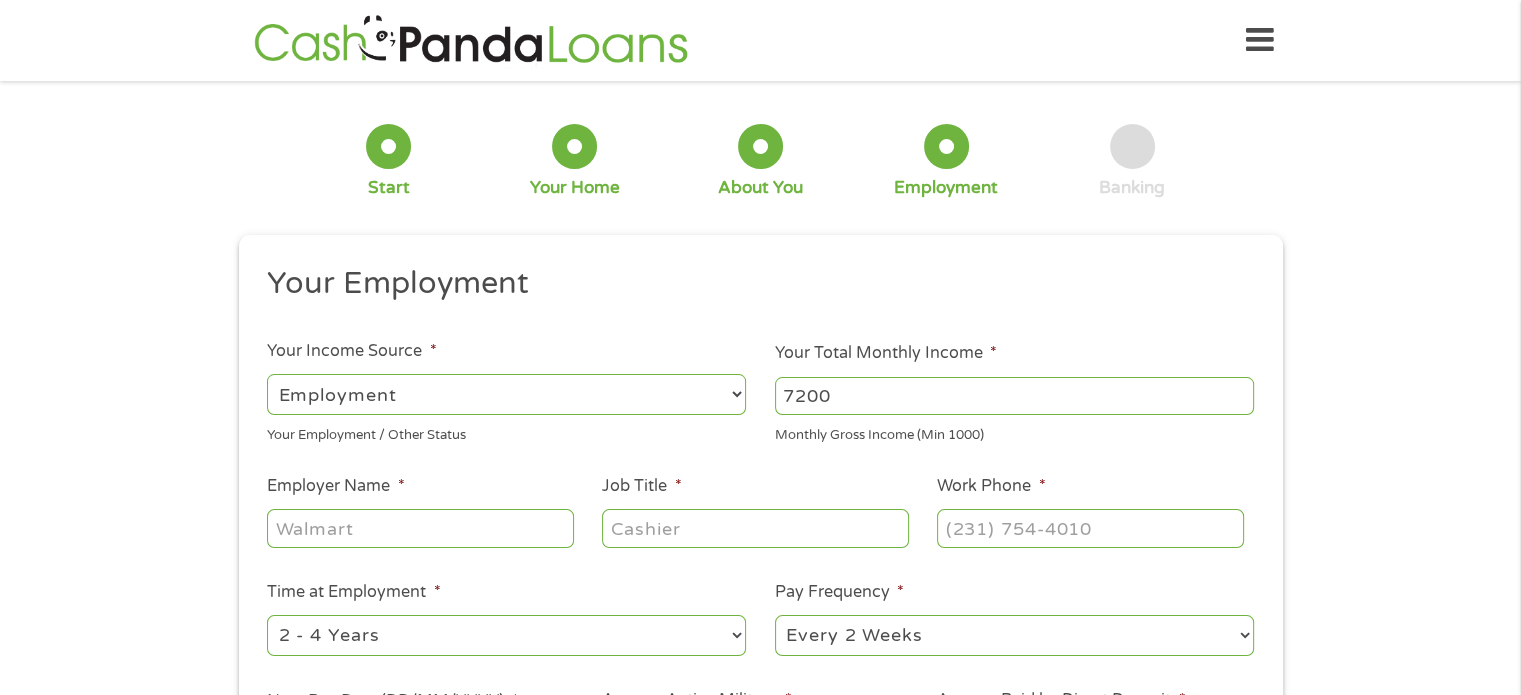 type on "7200" 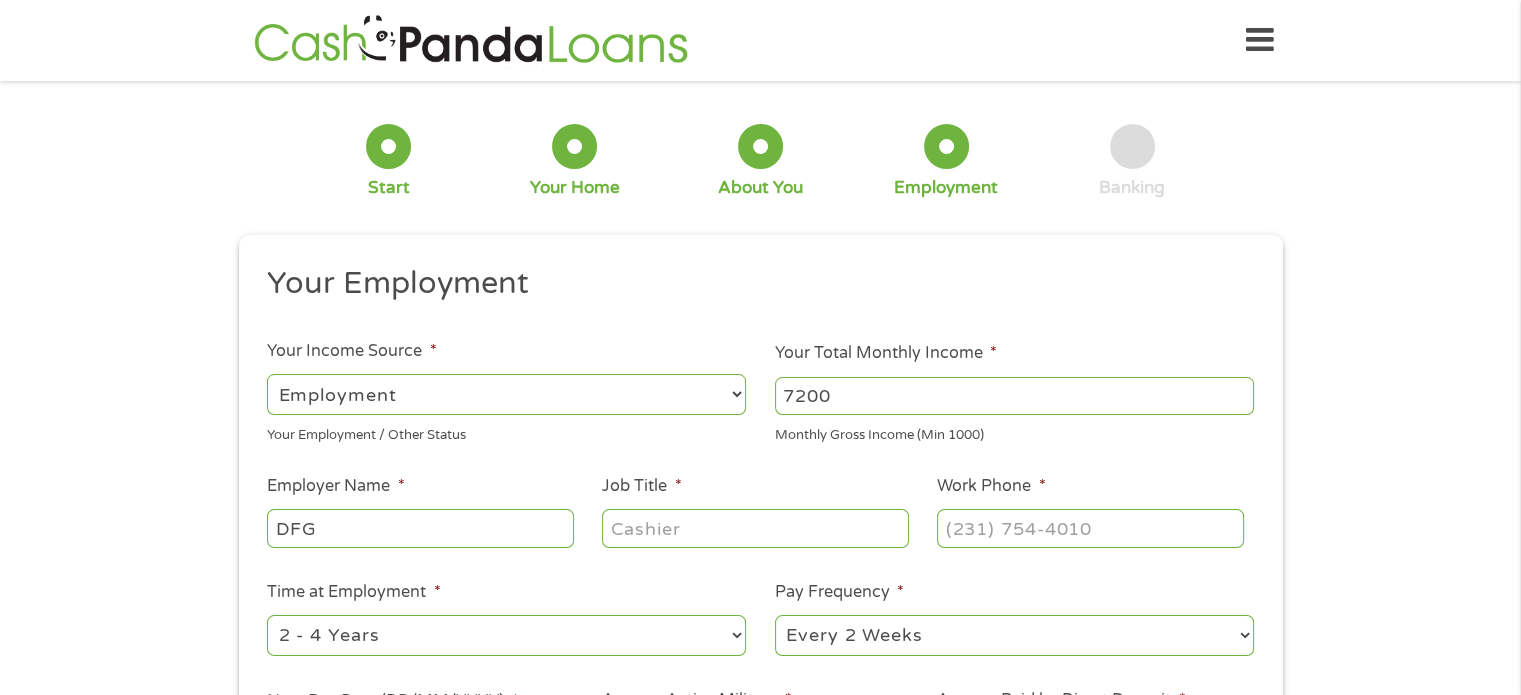 type on "DFG" 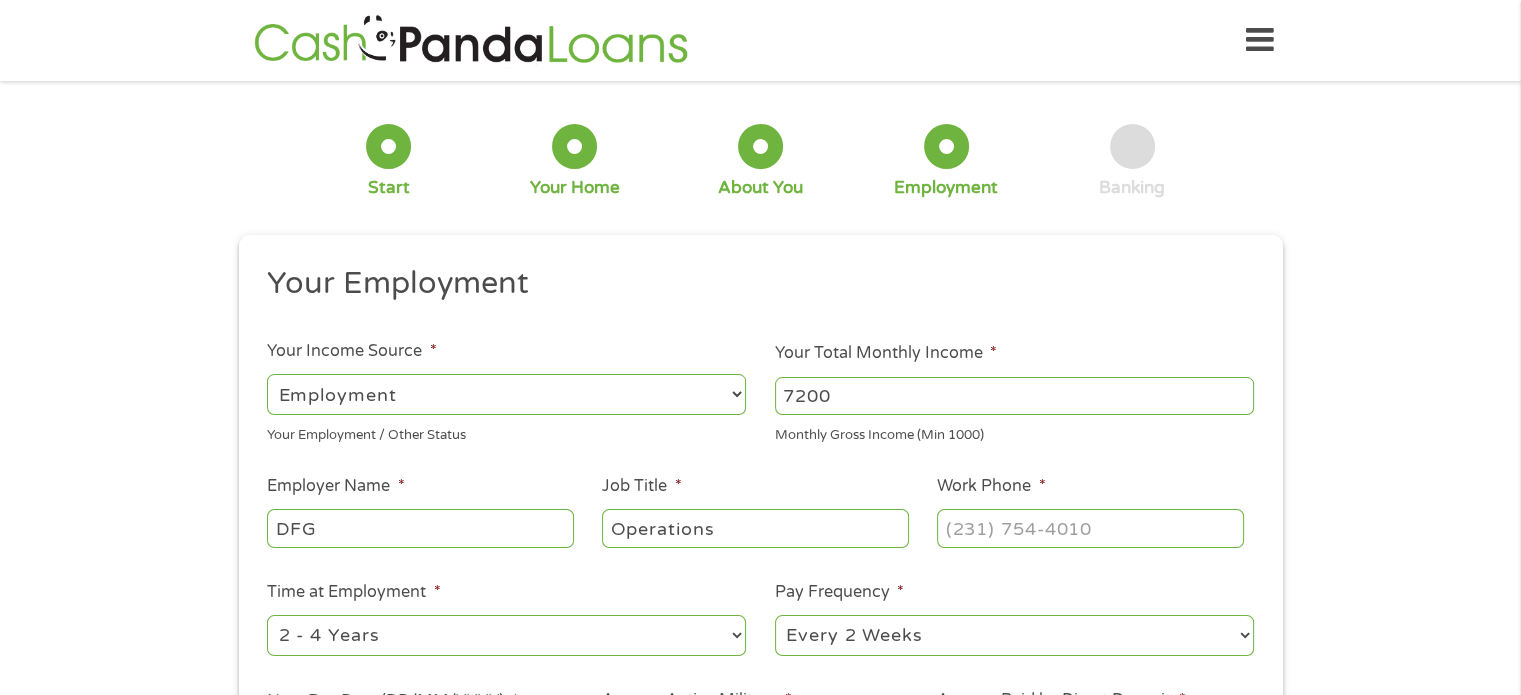 type on "Operations" 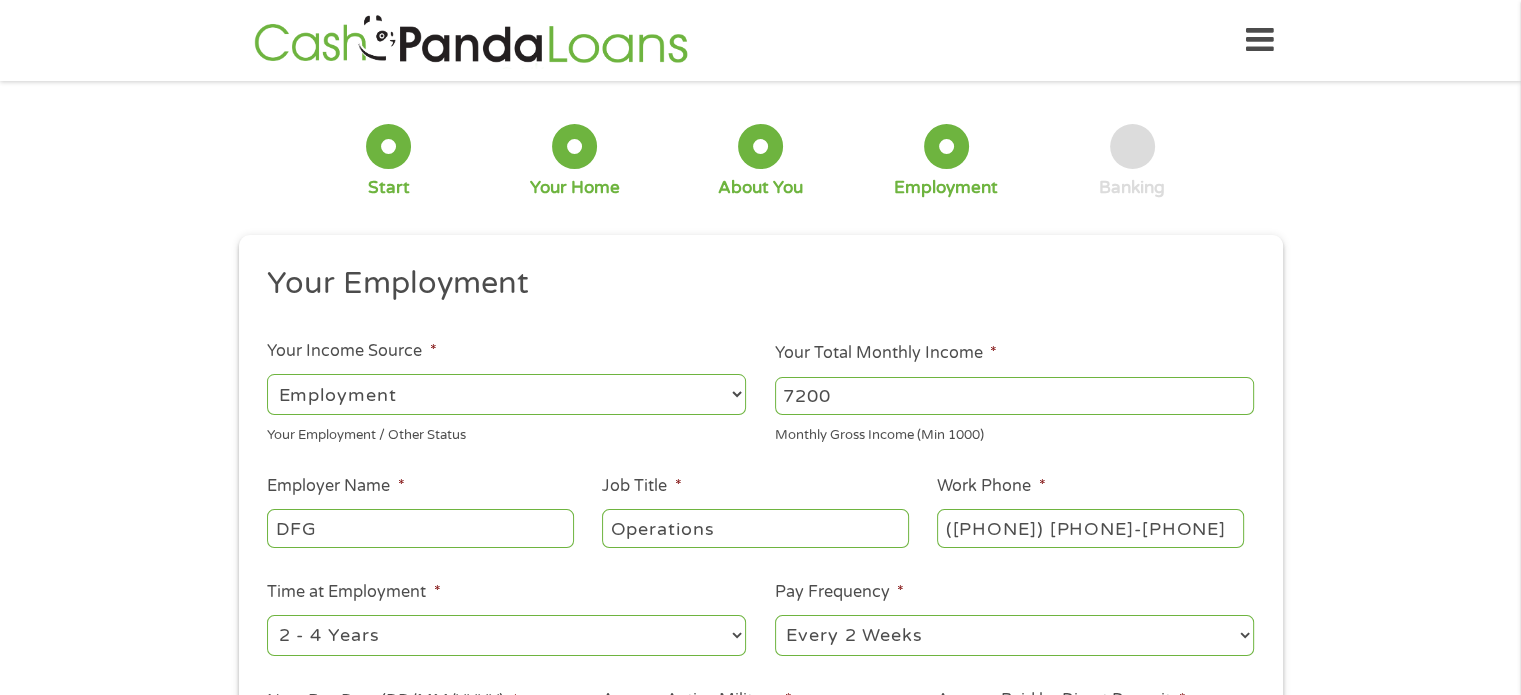 type on "([PHONE]) [PHONE]-[PHONE]" 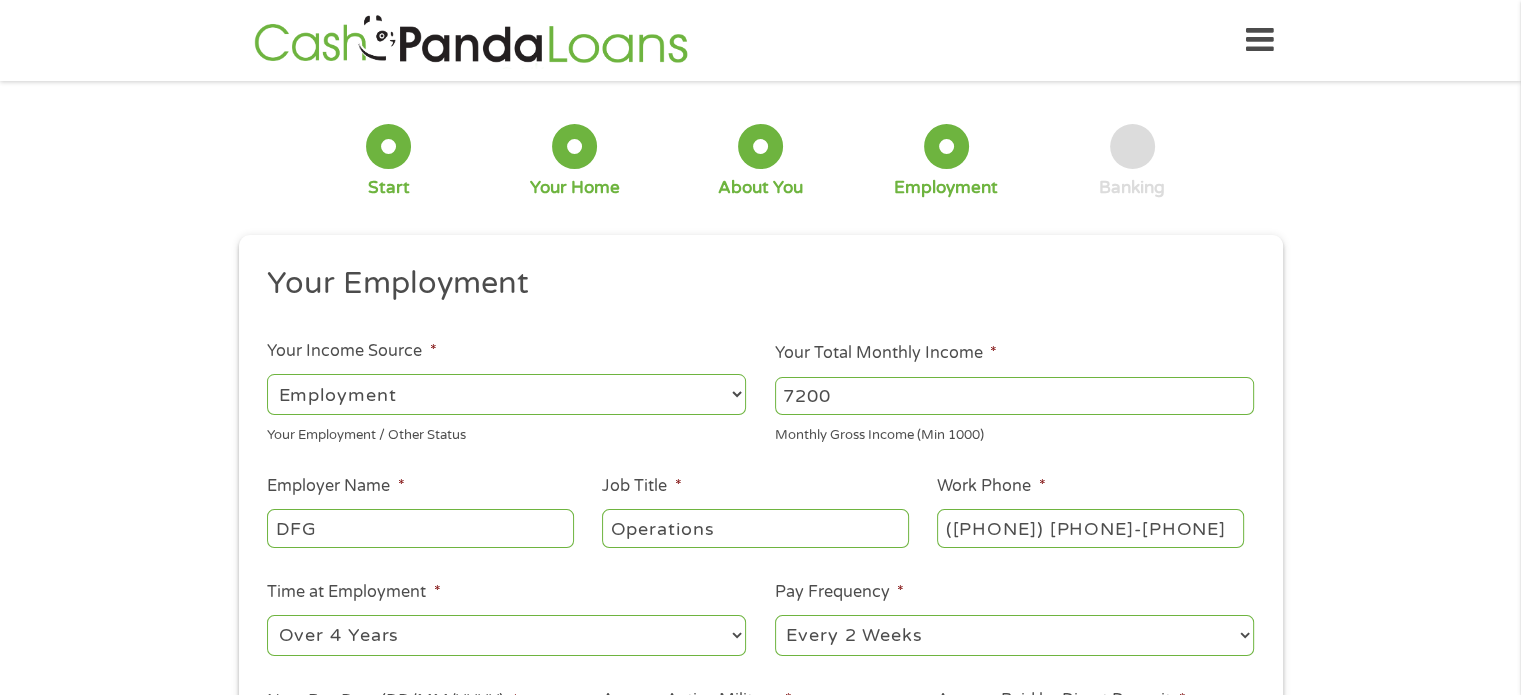 click on "--- Choose one --- 1 Year or less 1 - 2 Years 2 - 4 Years Over 4 Years" at bounding box center [506, 635] 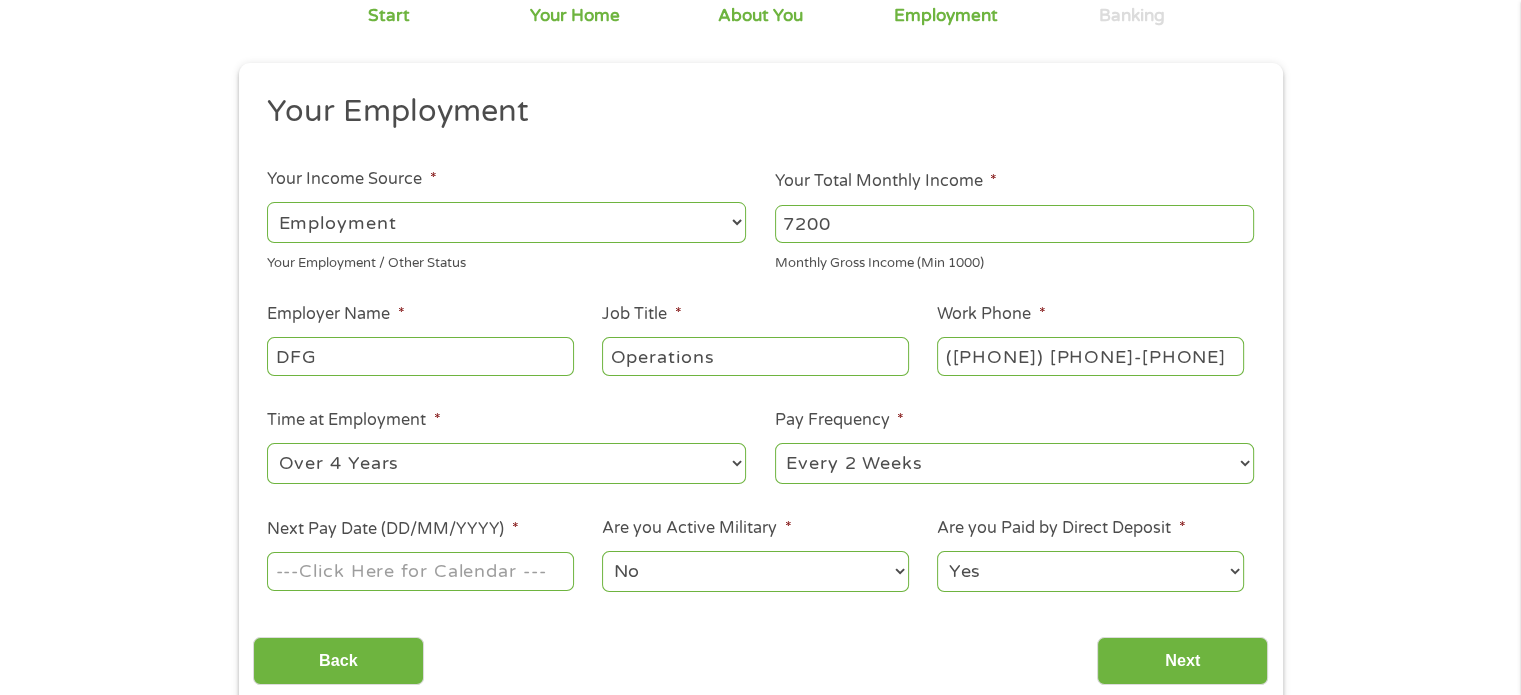 scroll, scrollTop: 180, scrollLeft: 0, axis: vertical 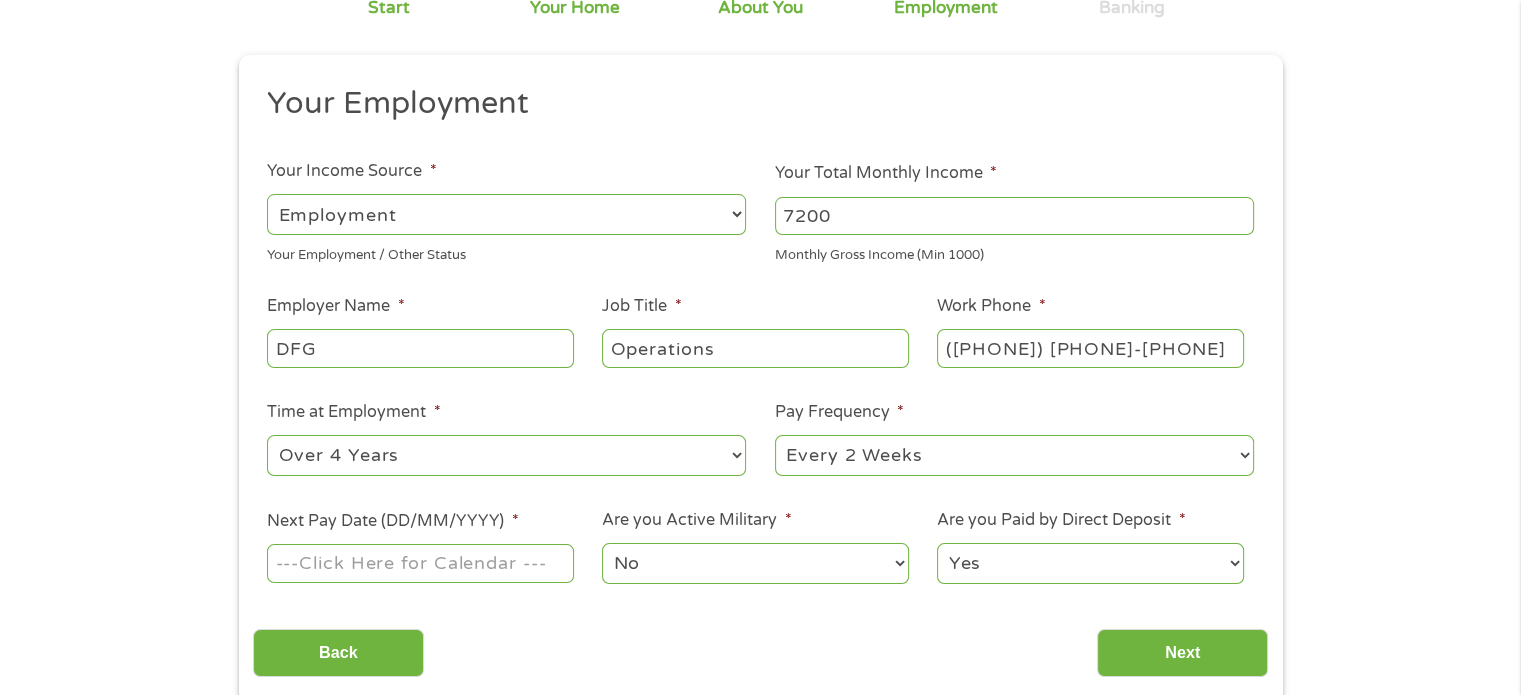 click on "--- Choose one --- Every 2 Weeks Every Week Monthly Semi-Monthly" at bounding box center (1014, 455) 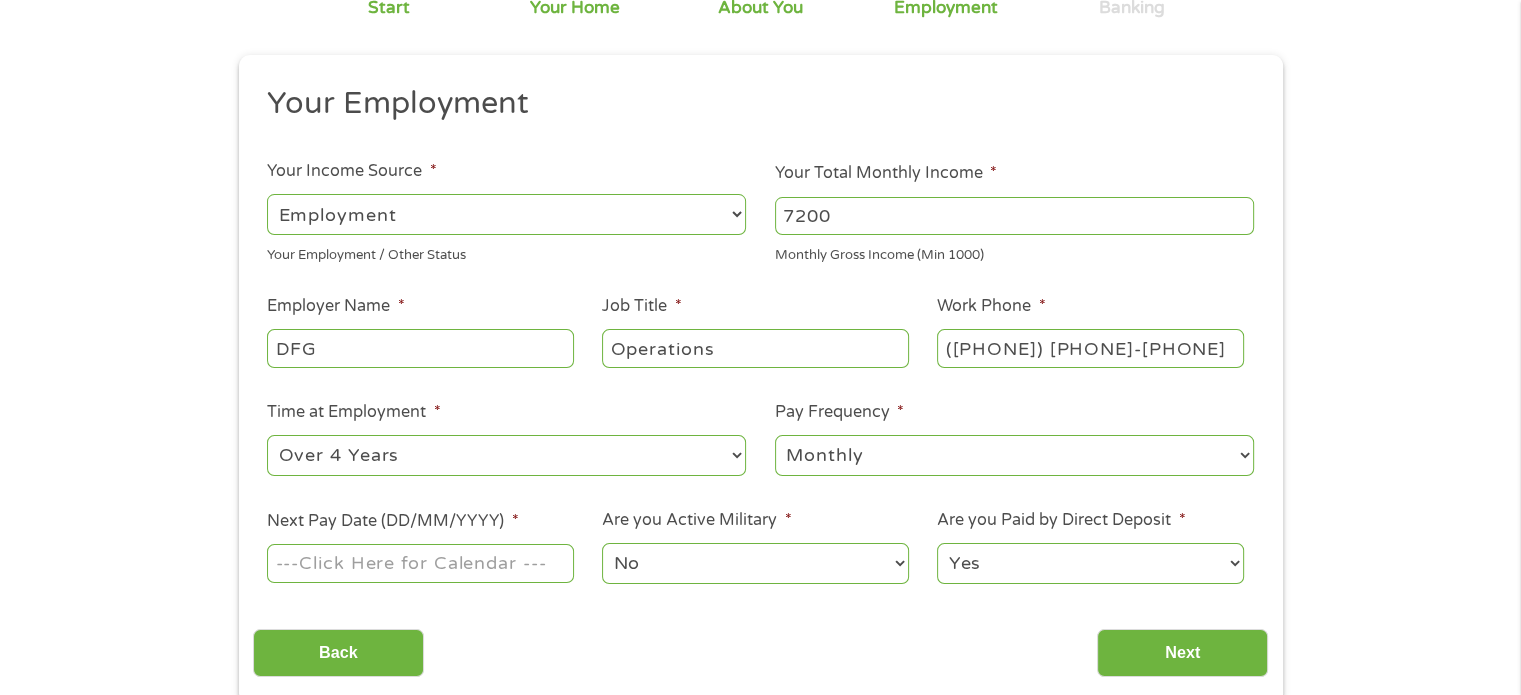 click on "--- Choose one --- Every 2 Weeks Every Week Monthly Semi-Monthly" at bounding box center (1014, 455) 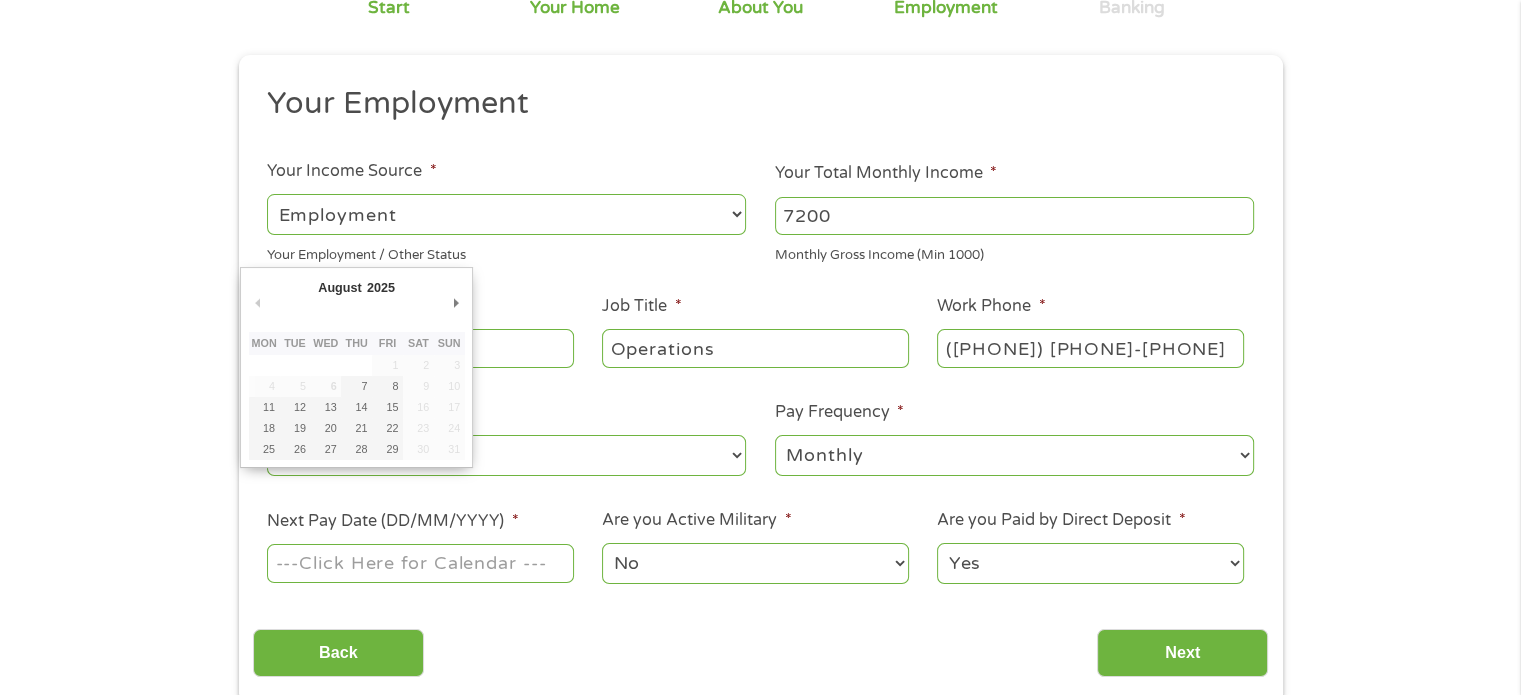 click on "Next Pay Date (DD/MM/YYYY) *" at bounding box center (420, 563) 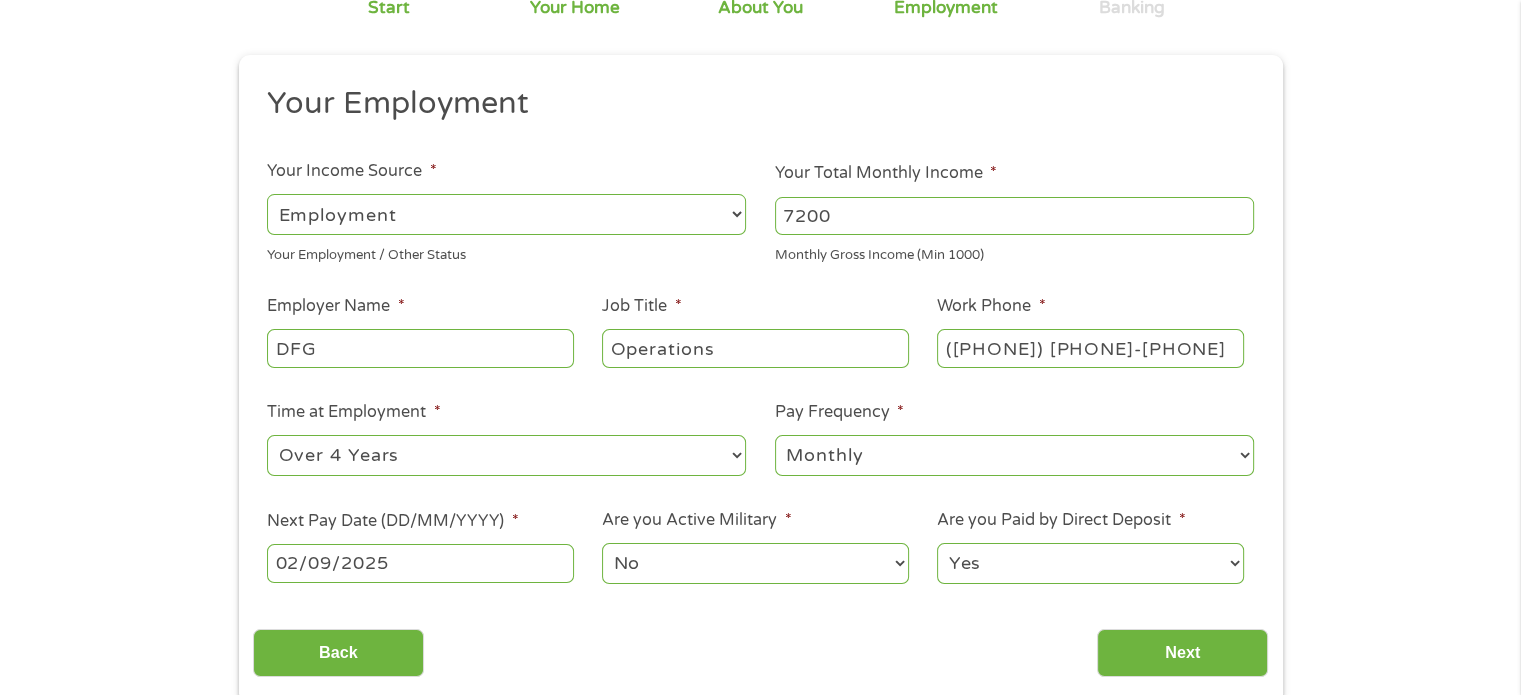 click on "02/09/2025" at bounding box center (420, 563) 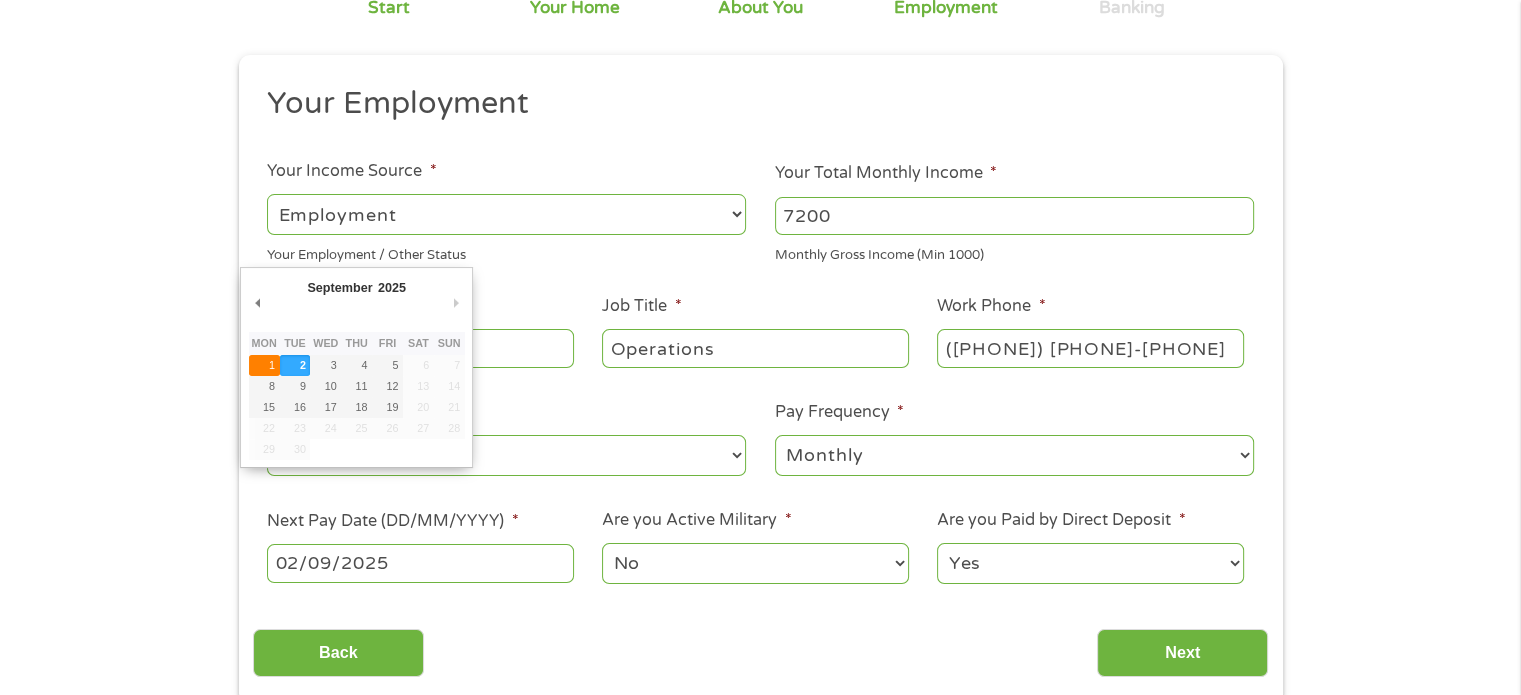 type on "01/09/2025" 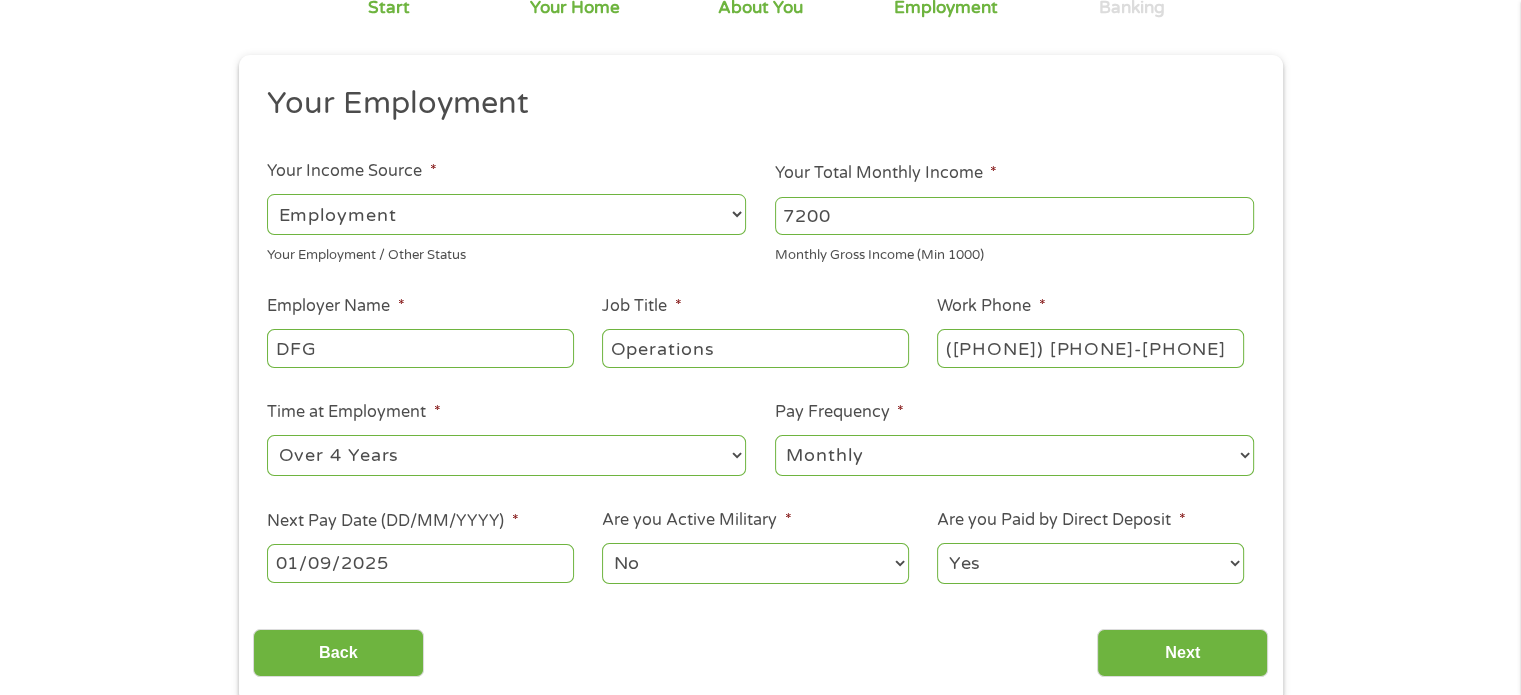 click on "No Yes" at bounding box center [755, 563] 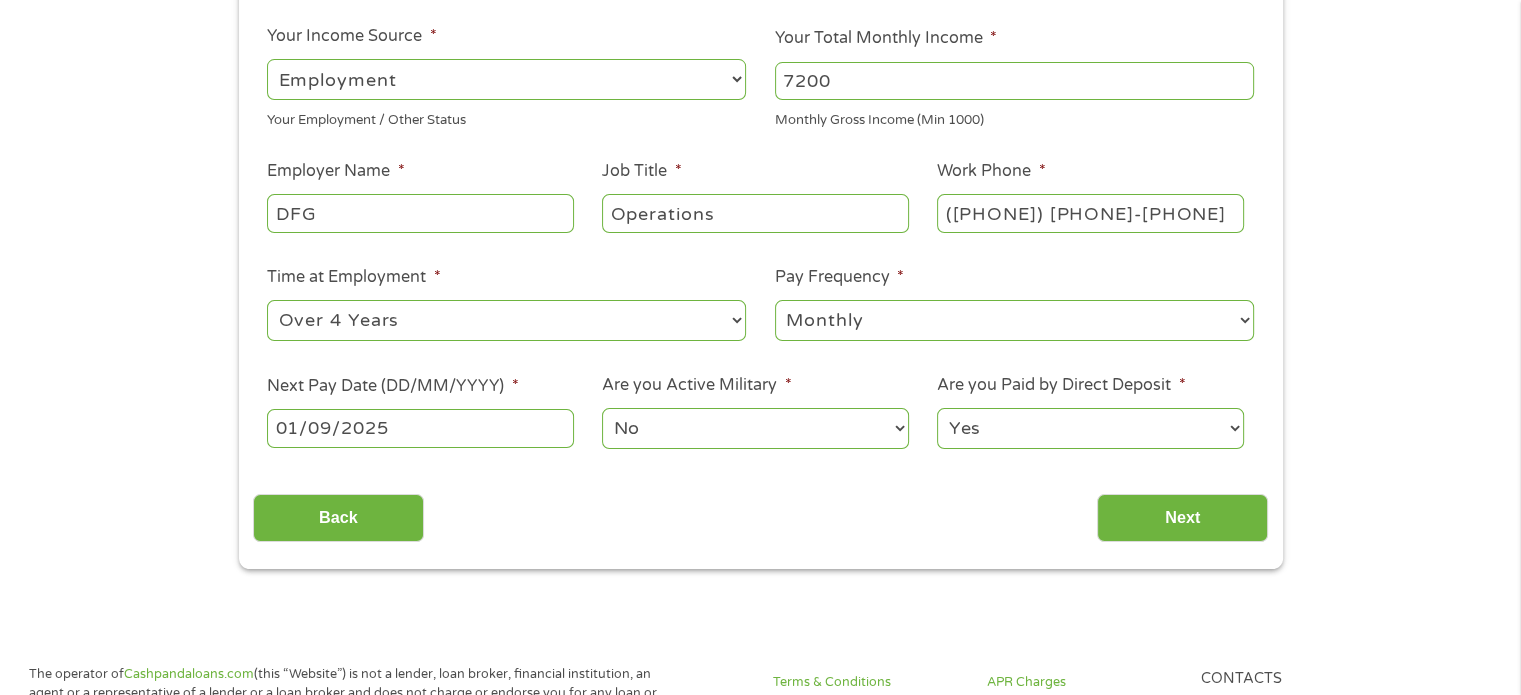 scroll, scrollTop: 320, scrollLeft: 0, axis: vertical 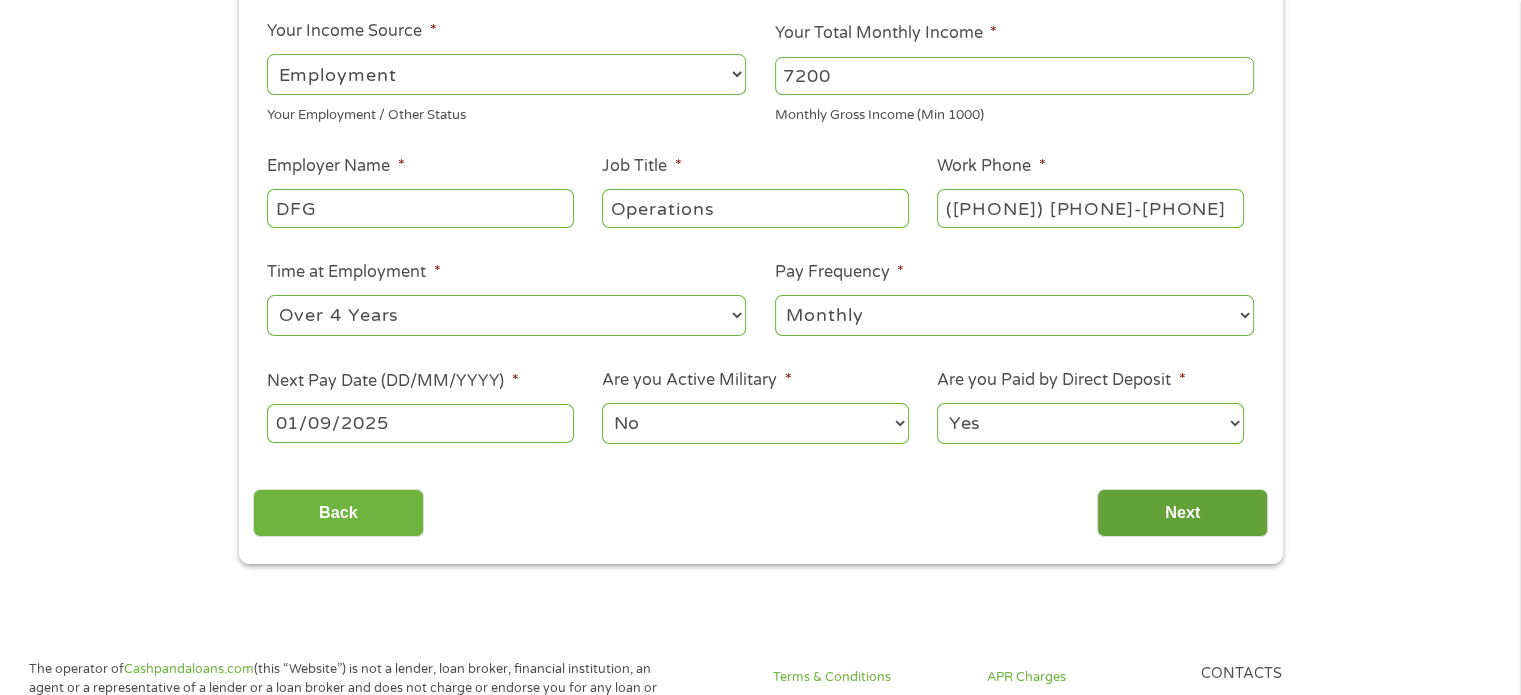 click on "Next" at bounding box center [1182, 513] 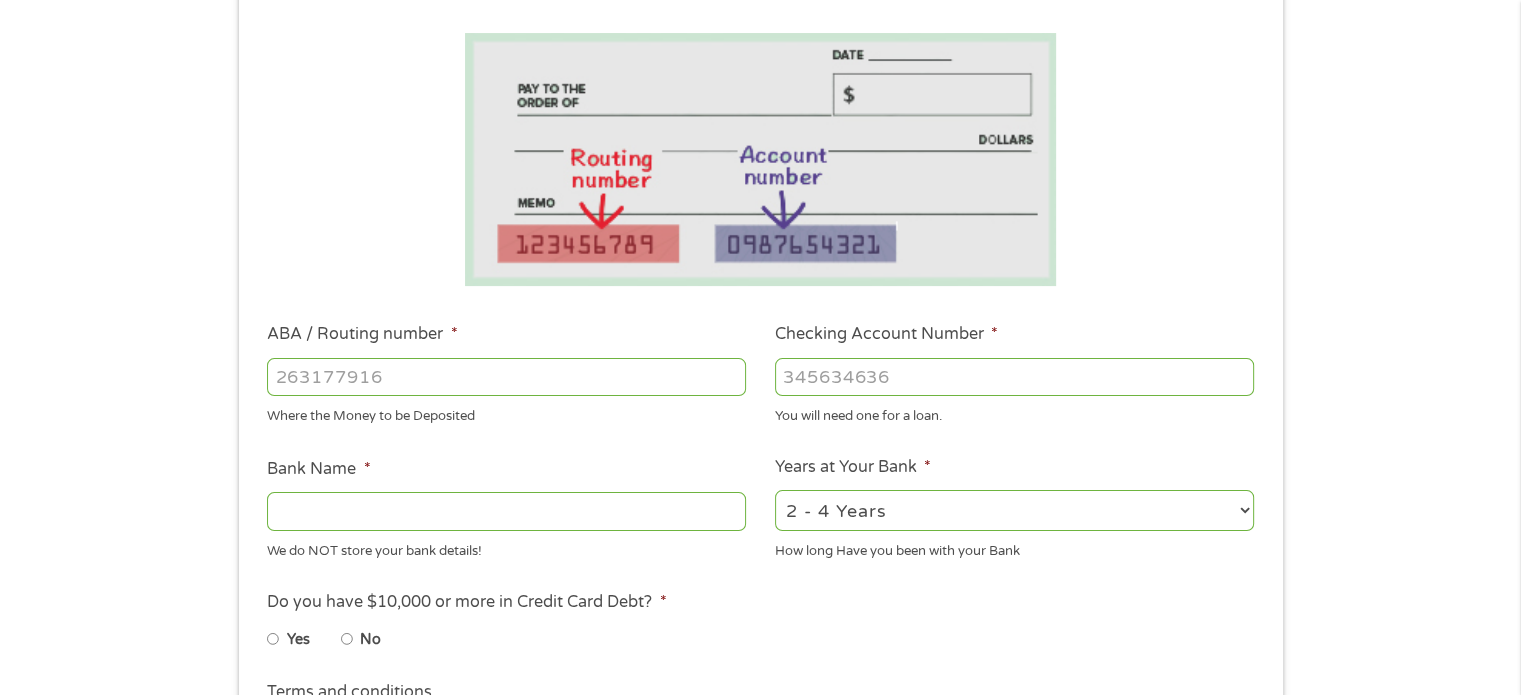 scroll, scrollTop: 8, scrollLeft: 8, axis: both 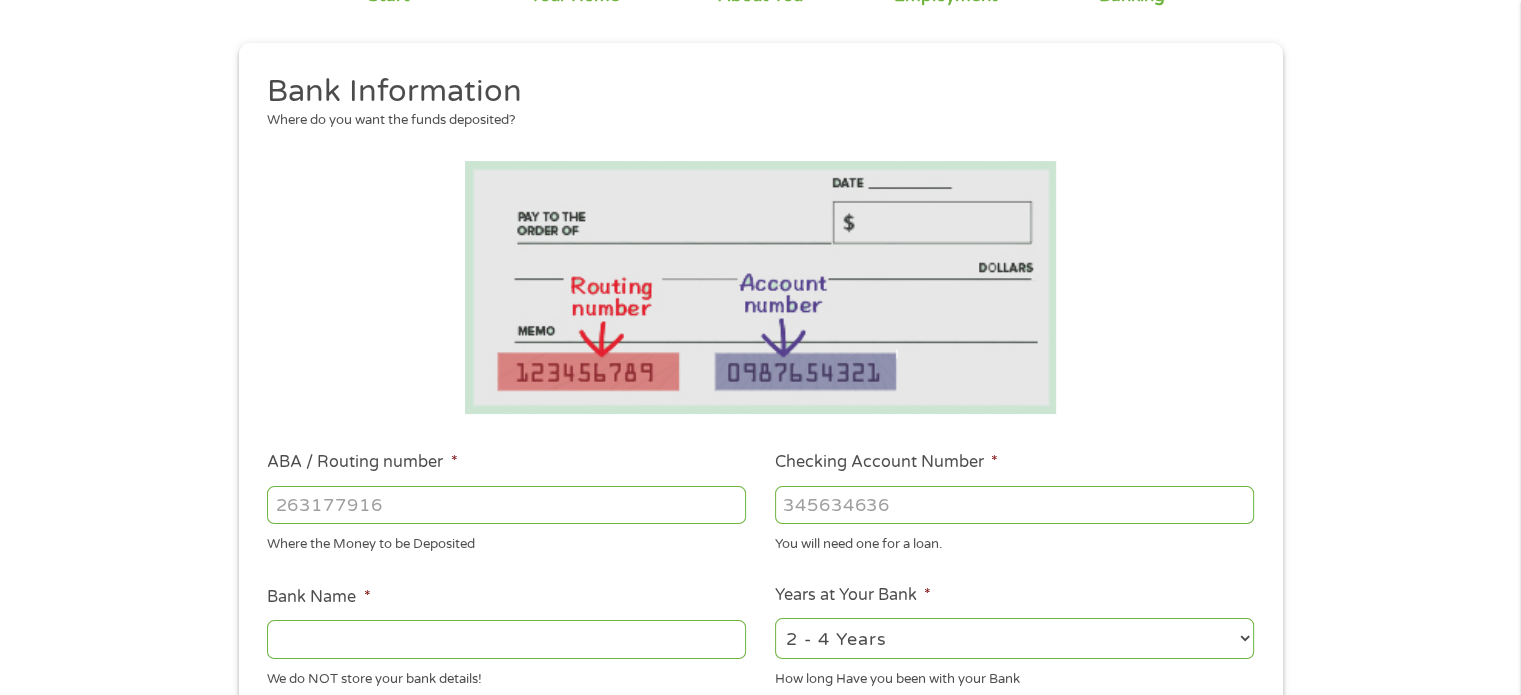 click on "ABA / Routing number *" at bounding box center [506, 505] 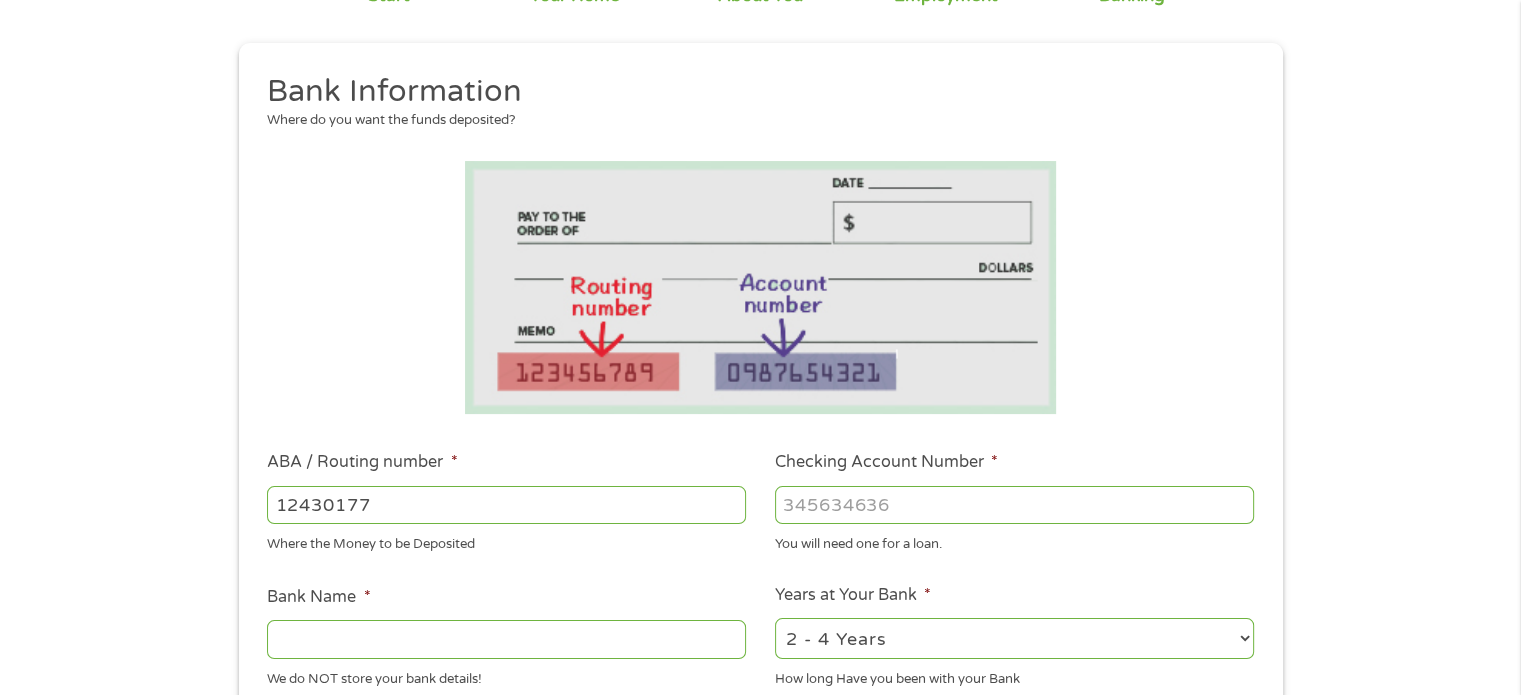 type on "124301779" 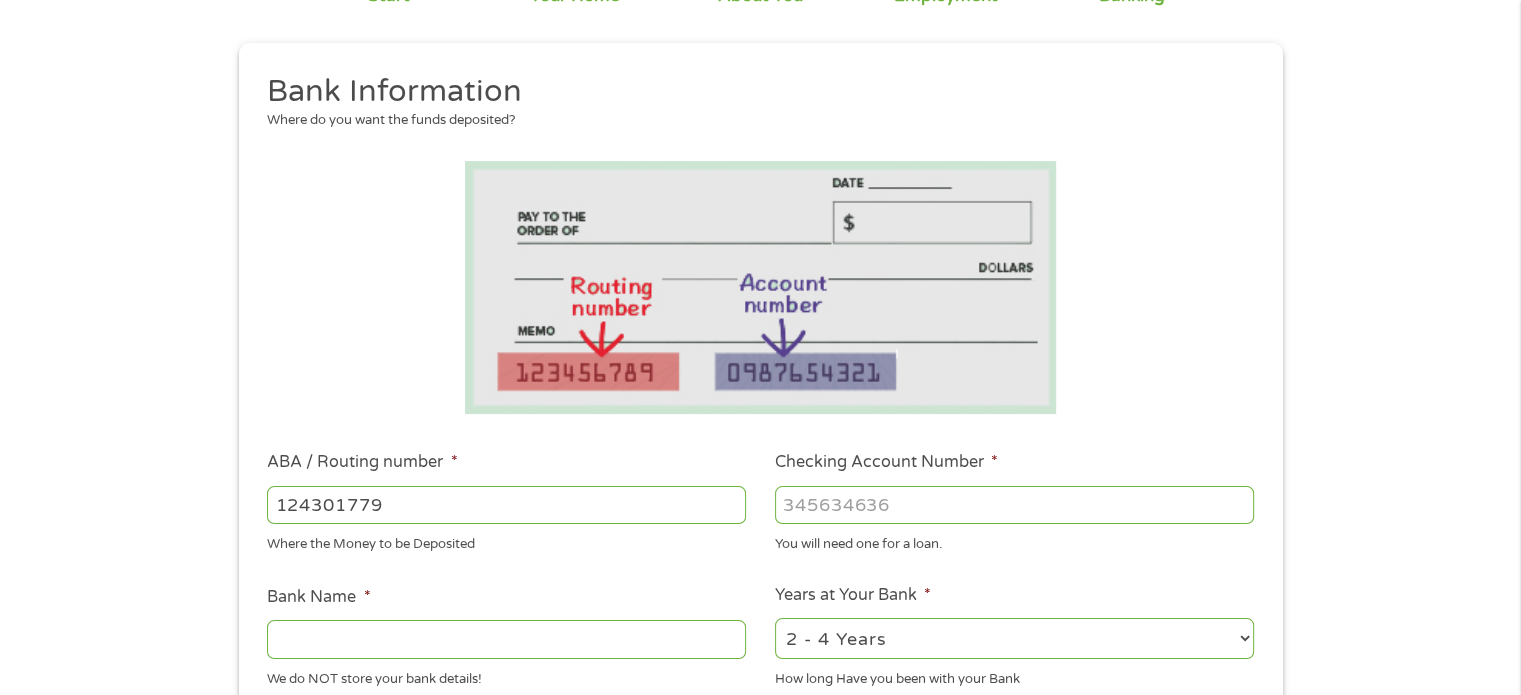 type on "STATE BANK OF SOUTHERN UTAH" 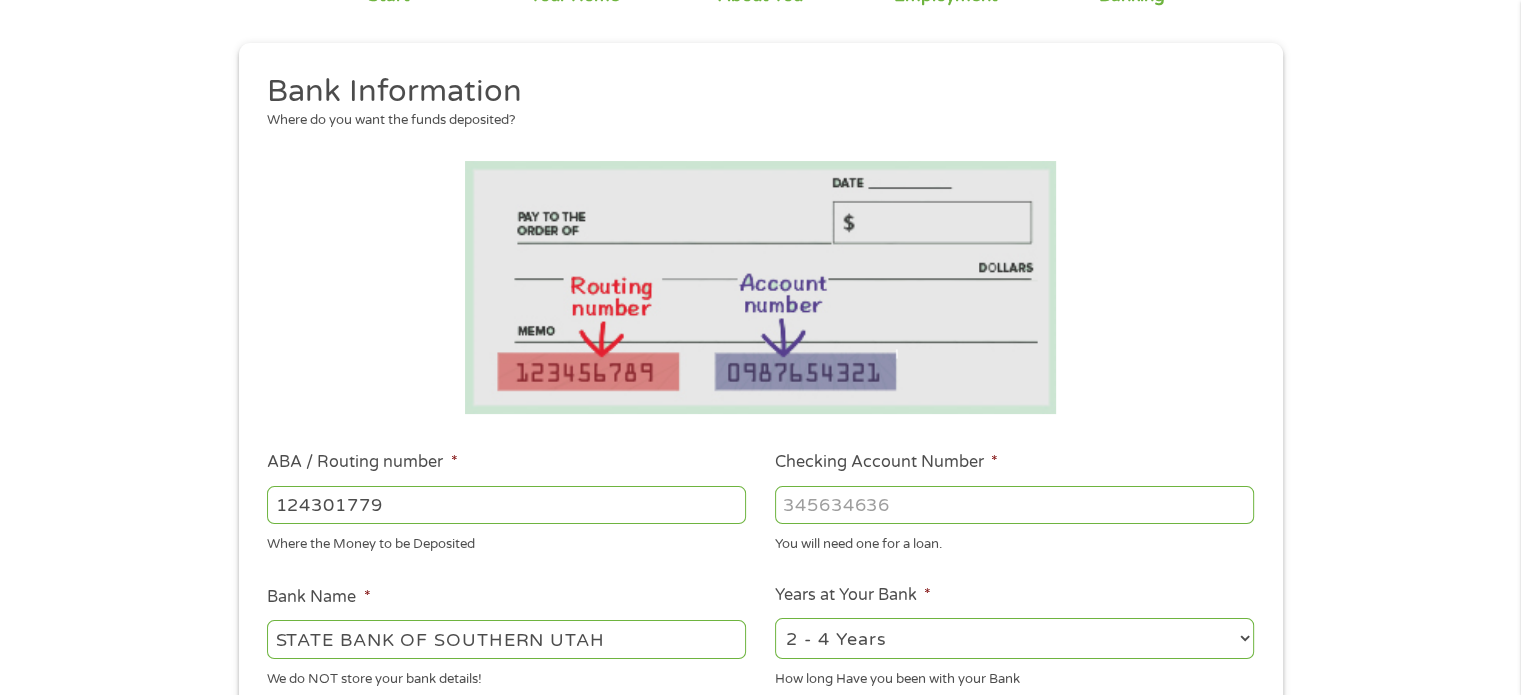 type on "124301779" 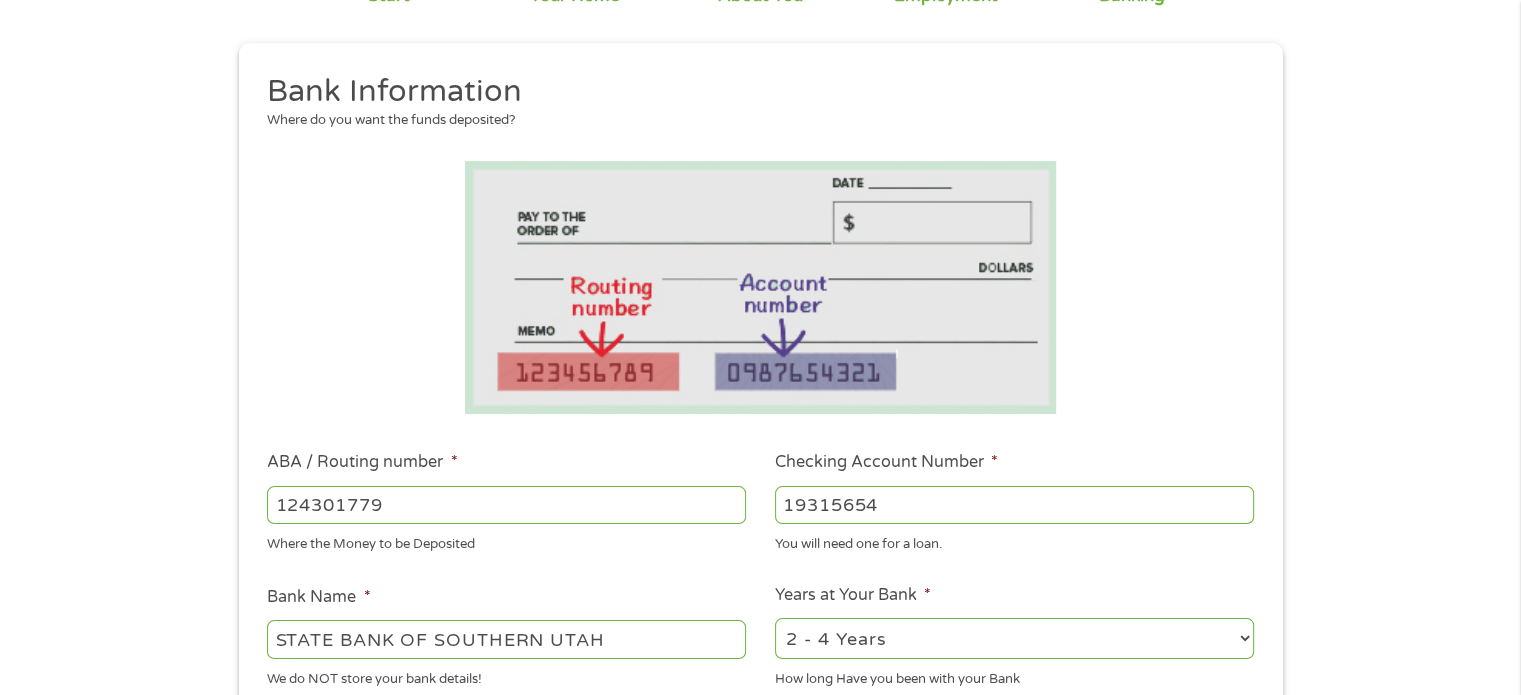 type on "19315654" 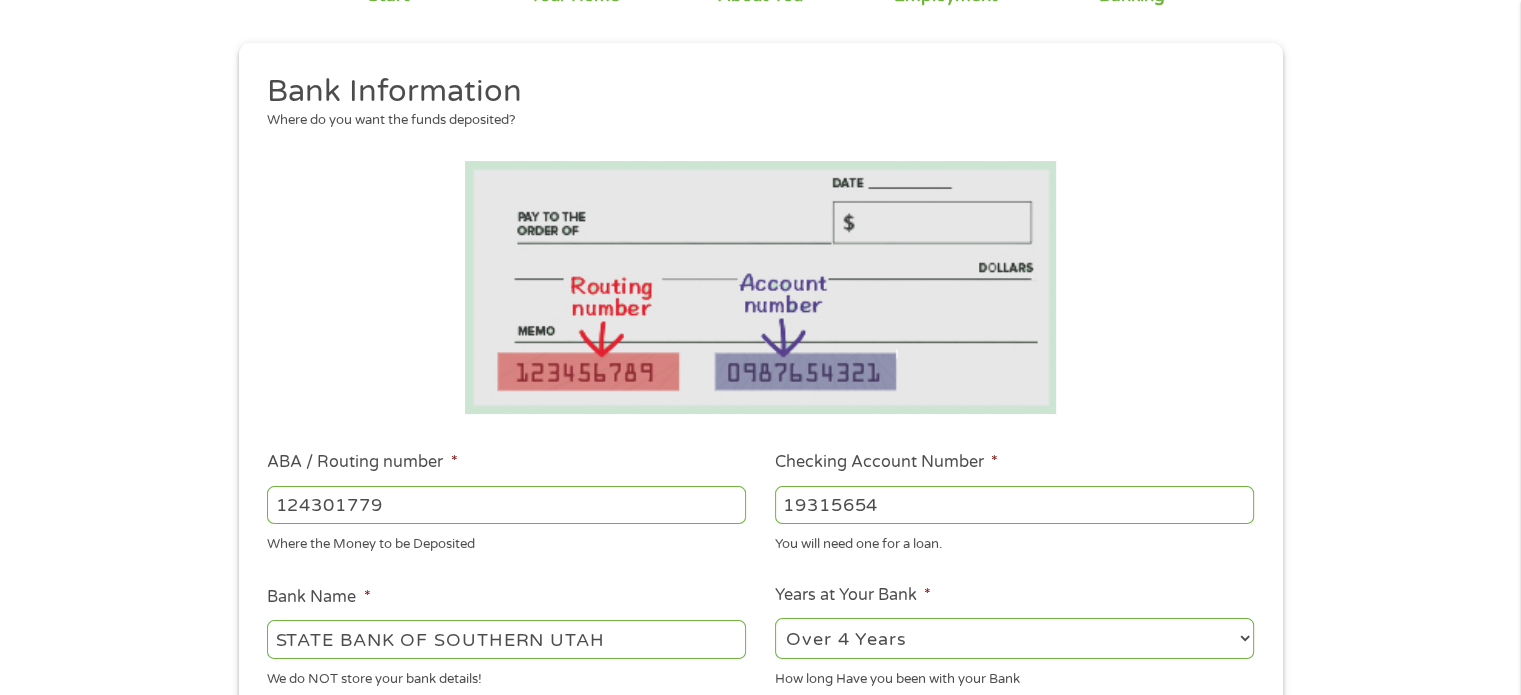 click on "2 - 4 Years 6 - 12 Months 1 - 2 Years Over 4 Years" at bounding box center (1014, 638) 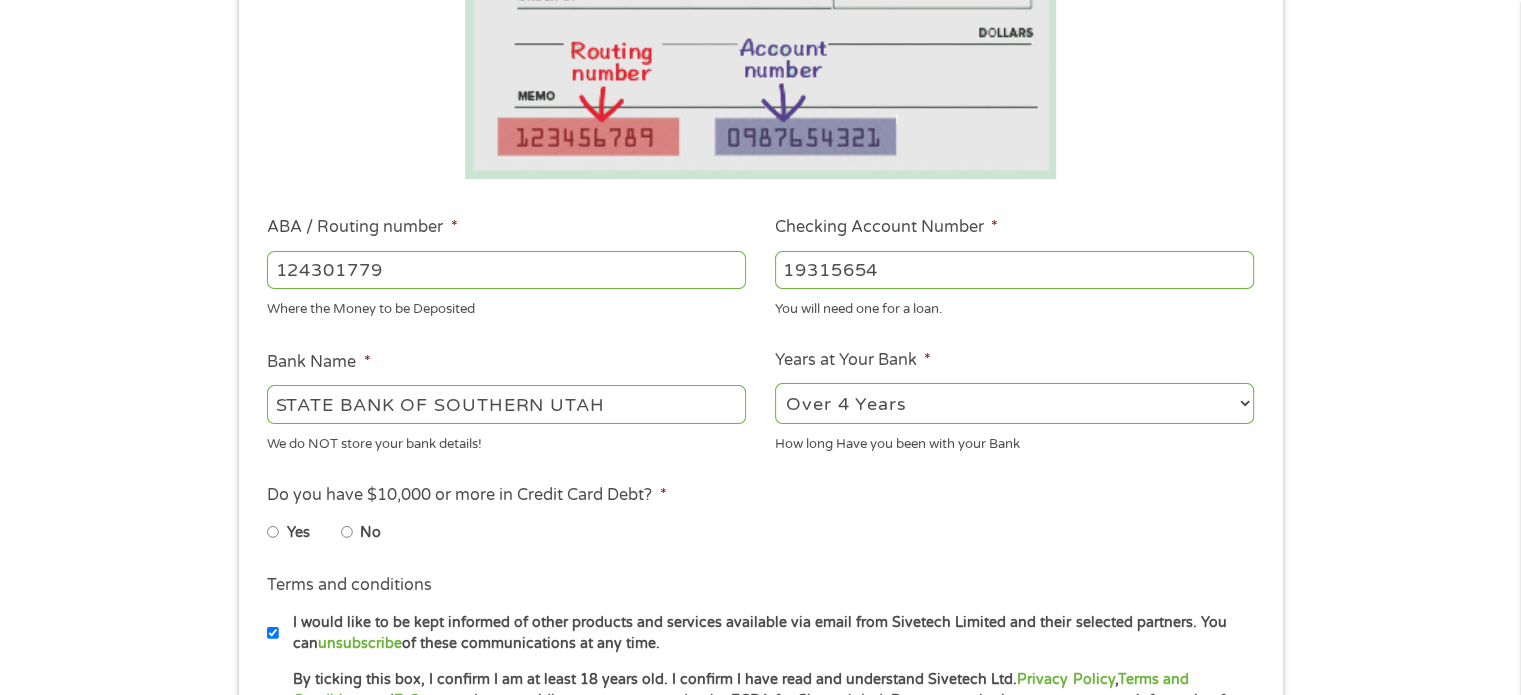 scroll, scrollTop: 428, scrollLeft: 0, axis: vertical 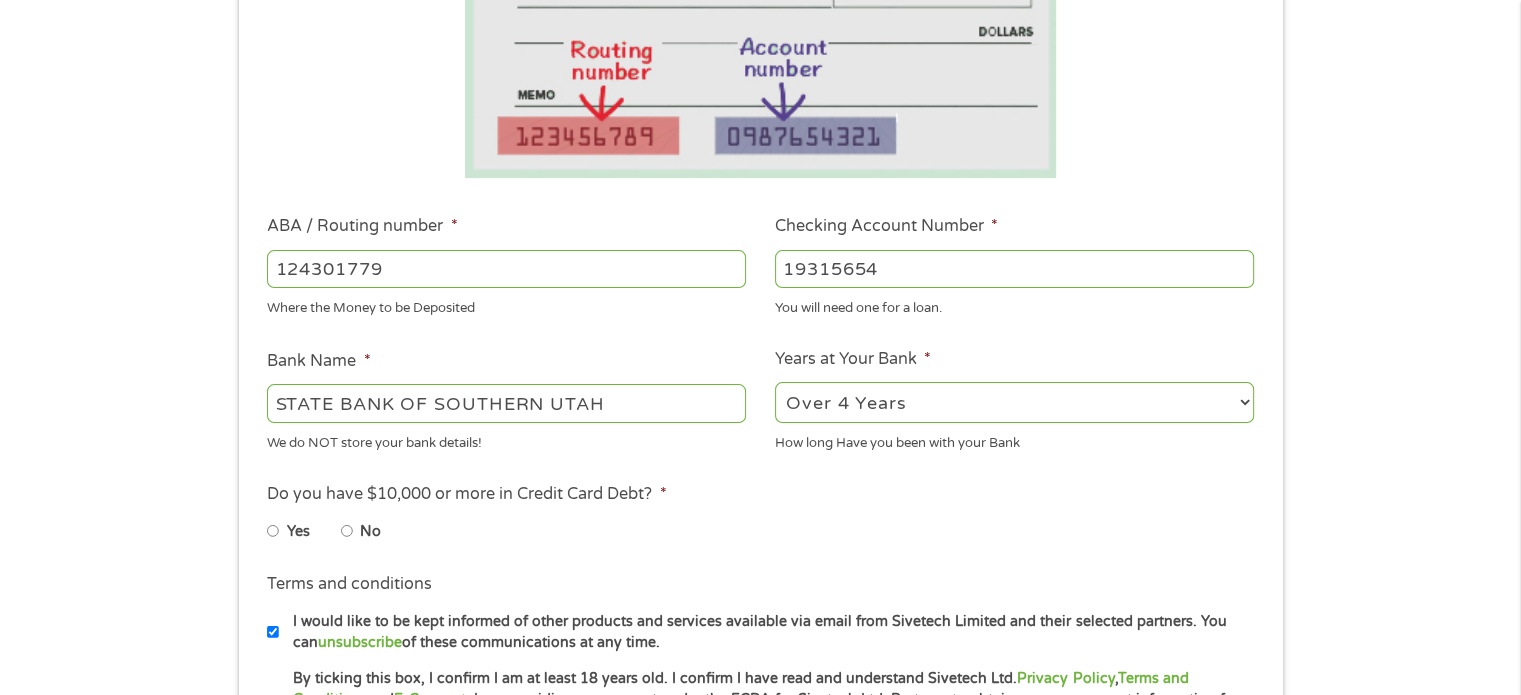 click on "No" at bounding box center (347, 531) 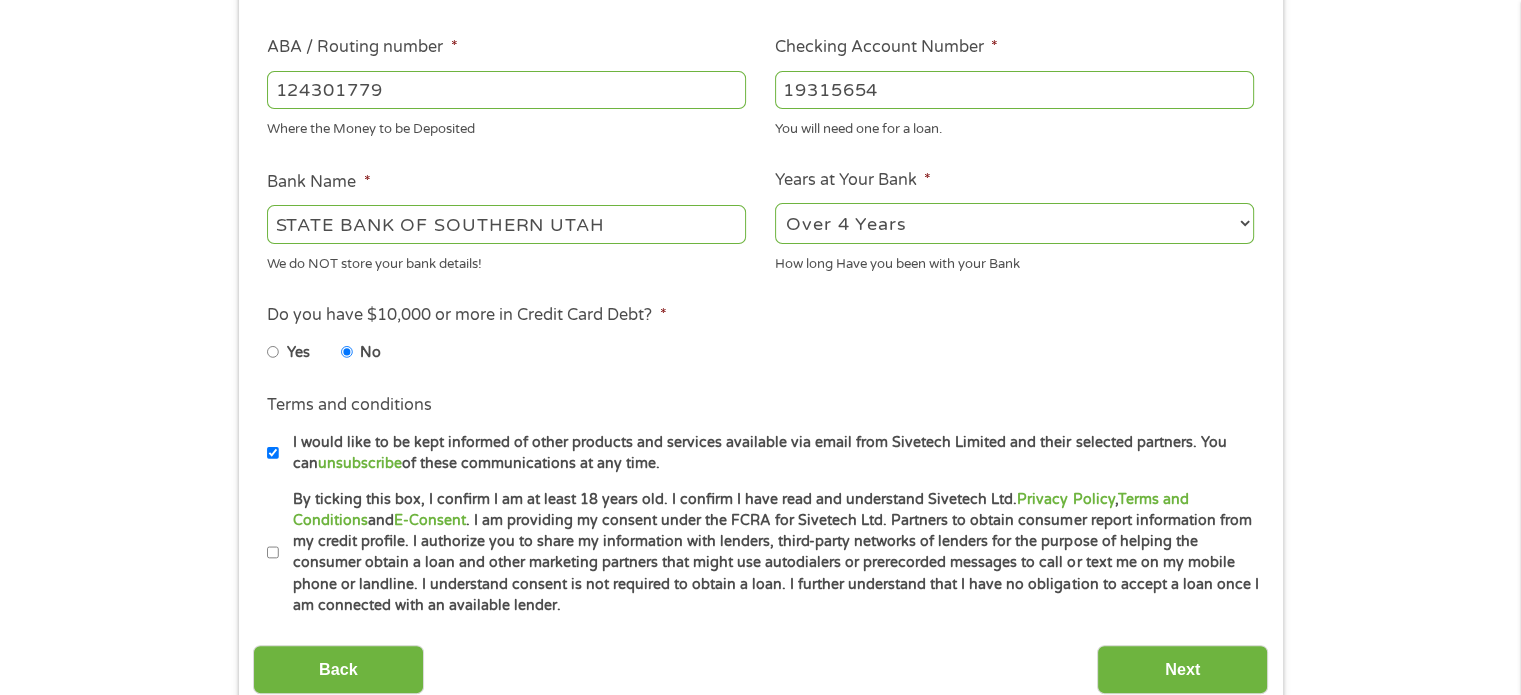 scroll, scrollTop: 608, scrollLeft: 0, axis: vertical 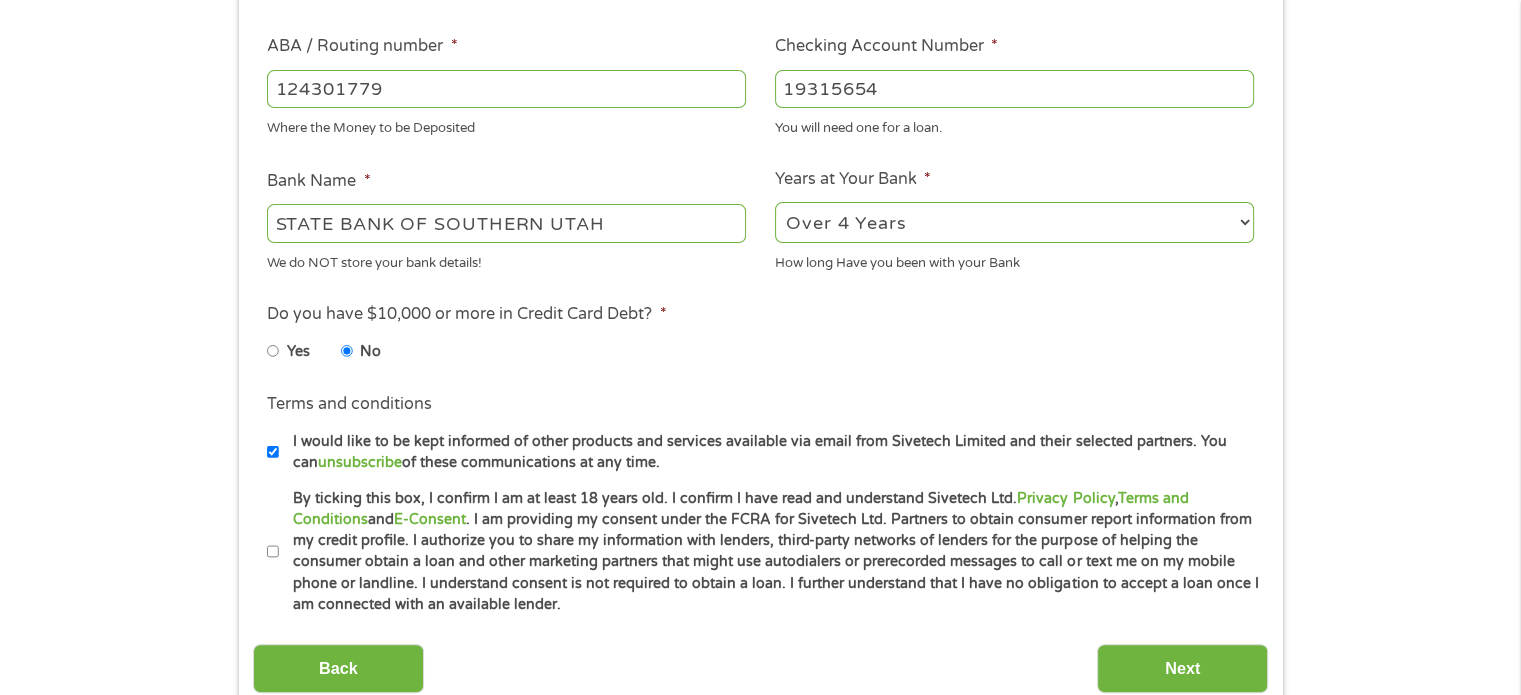 click on "By ticking this box, I confirm I am at least 18 years old. I confirm I have read and understand Sivetech Ltd.  Privacy Policy ,  Terms and Conditions  and  E-Consent . I am providing my consent under the FCRA for Sivetech Ltd. Partners to obtain consumer report information from my credit profile. I authorize you to share my information with lenders, third-party networks of lenders for the purpose of helping the consumer obtain a loan and other marketing partners that might use autodialers or prerecorded messages to call or text me on my mobile phone or landline. I understand consent is not required to obtain a loan. I further understand that I have no obligation to accept a loan once I am connected with an available lender." at bounding box center (273, 552) 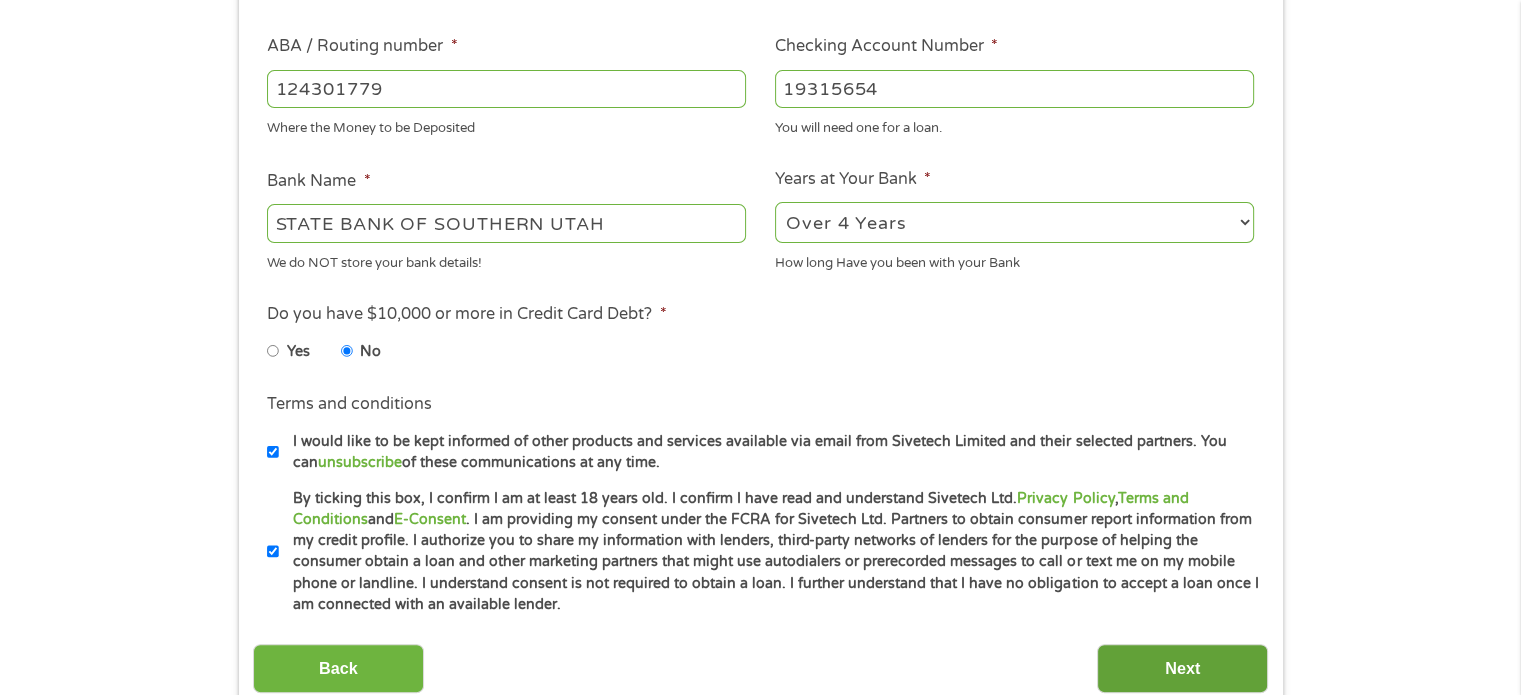 click on "Next" at bounding box center [1182, 668] 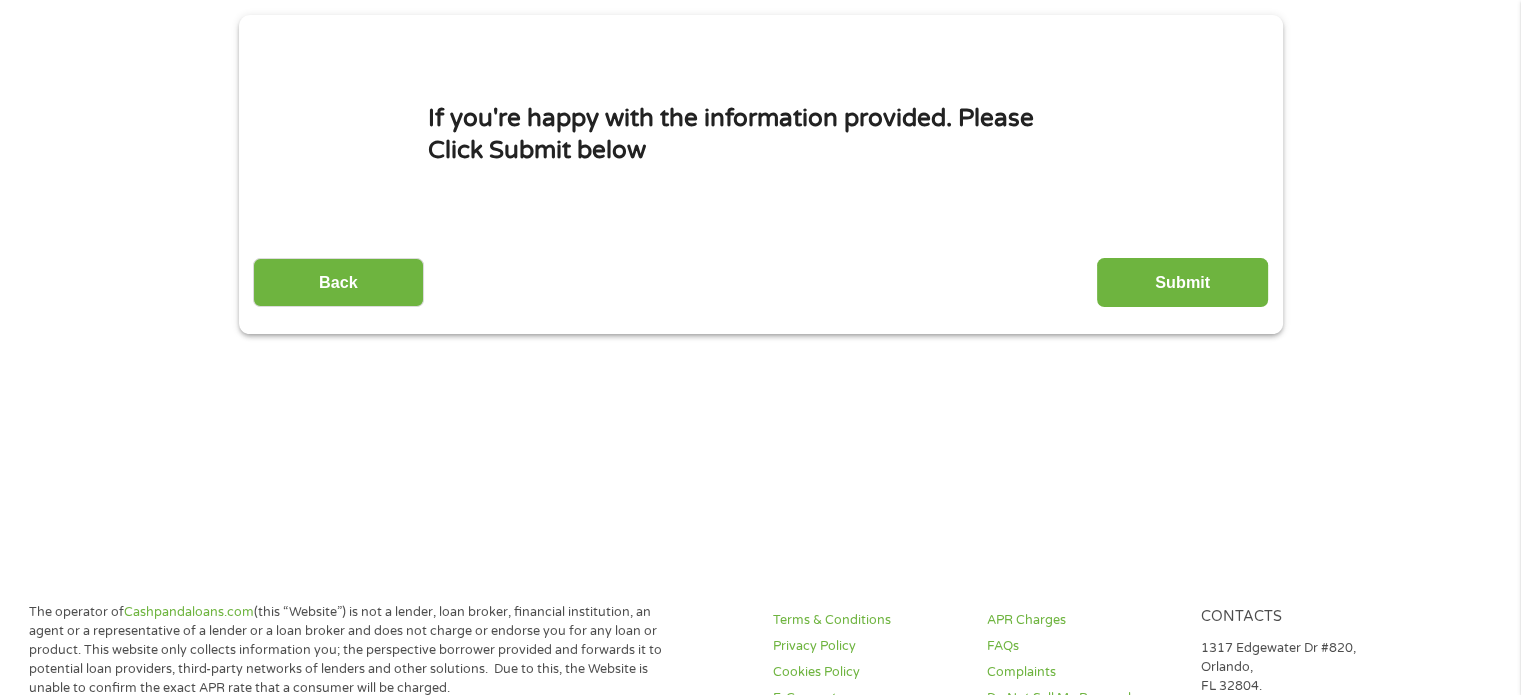 scroll, scrollTop: 0, scrollLeft: 0, axis: both 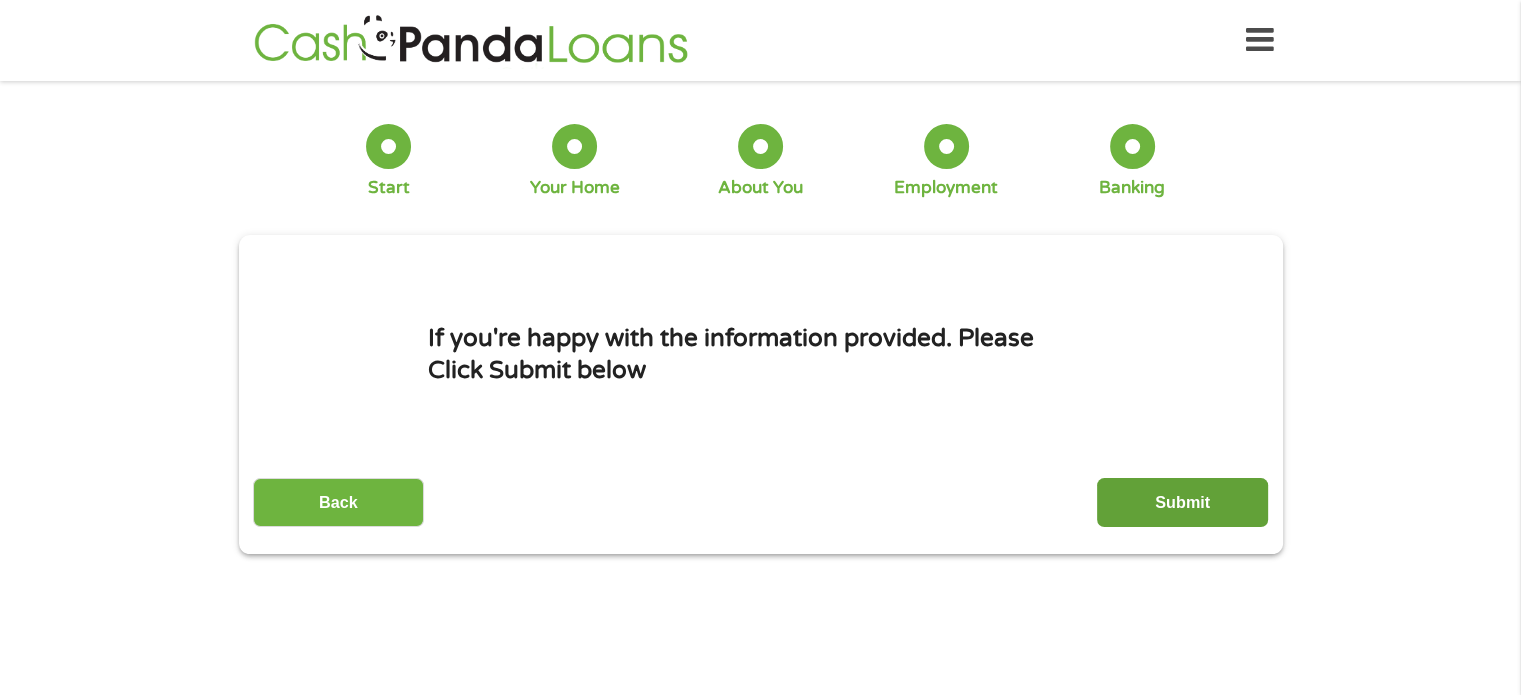 click on "Submit" at bounding box center [1182, 502] 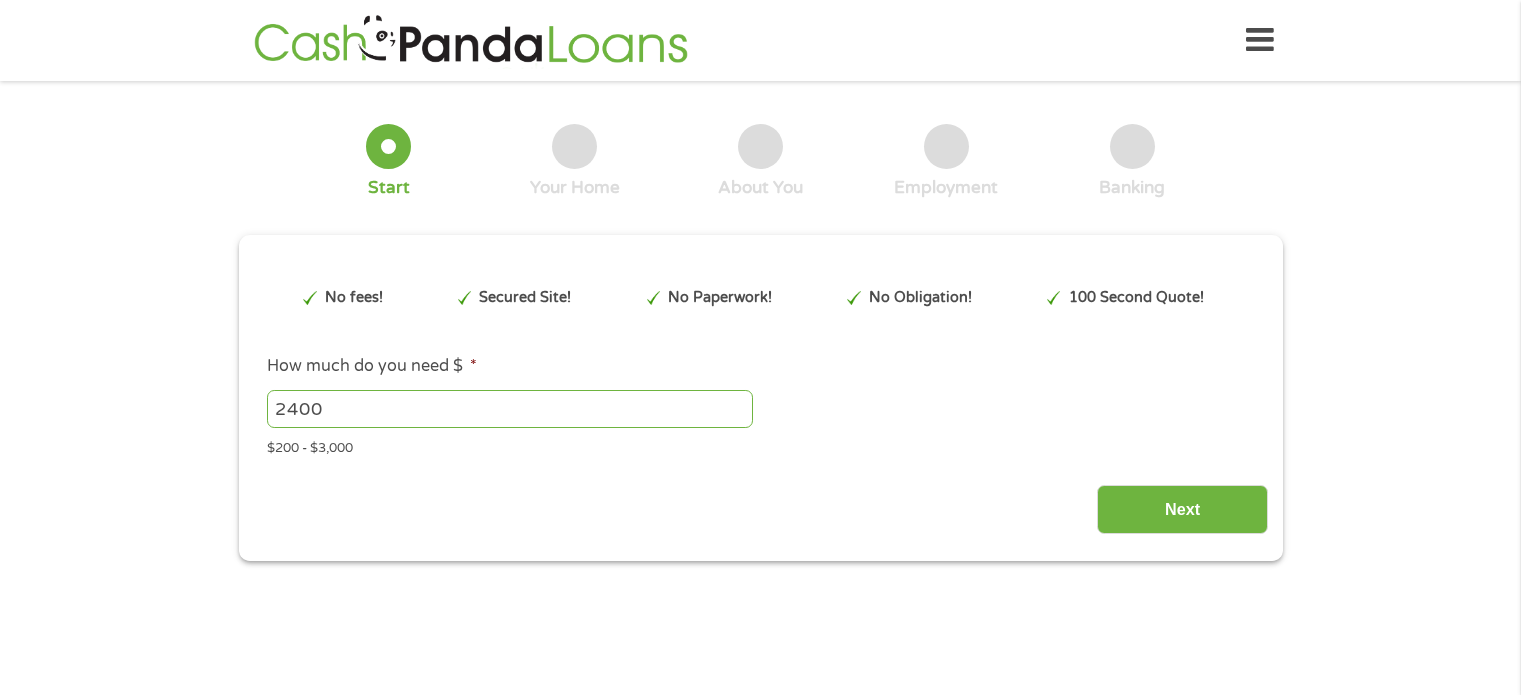 type on "CjwKCAjw-svEBhB6EiwAEzSdrnSvPBn4GiU9QOqzHW88GaXQzQ6a0OscFIkKCQp8fVrKkDefN6mV7hoC29wQAvD_BwE" 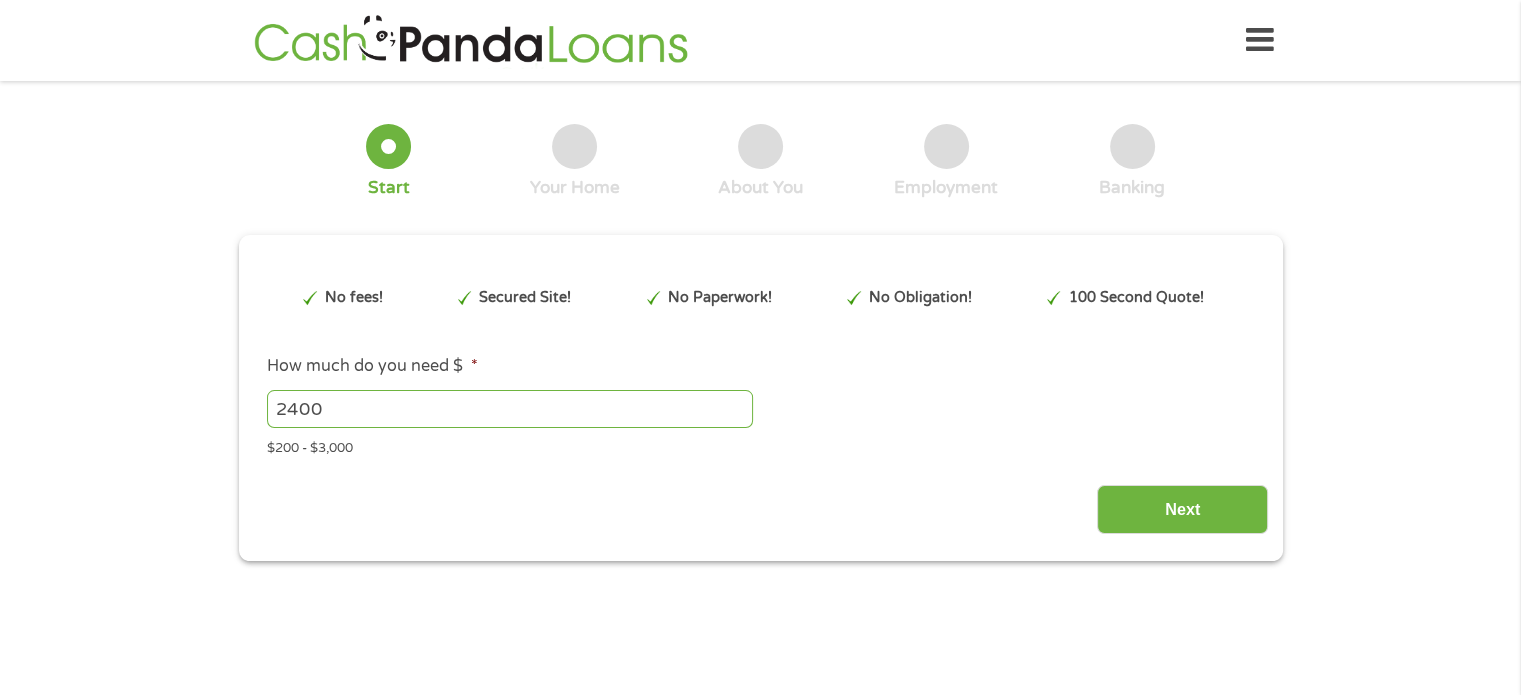 scroll, scrollTop: 0, scrollLeft: 0, axis: both 